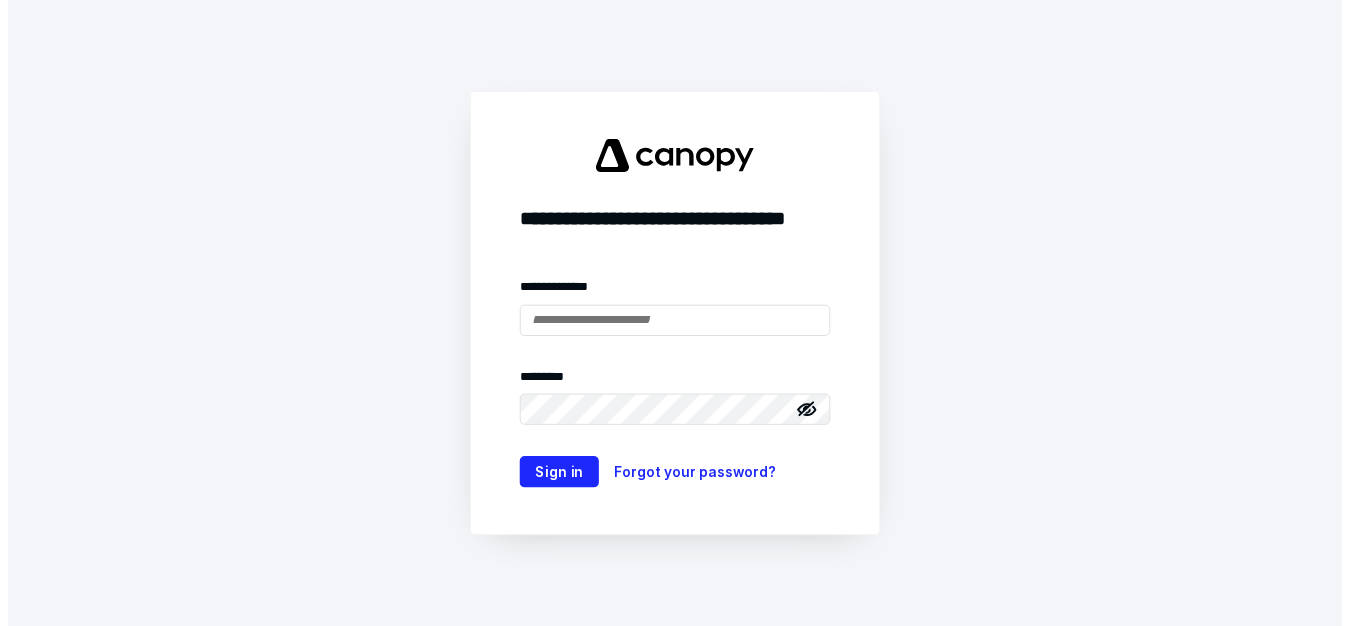 scroll, scrollTop: 0, scrollLeft: 0, axis: both 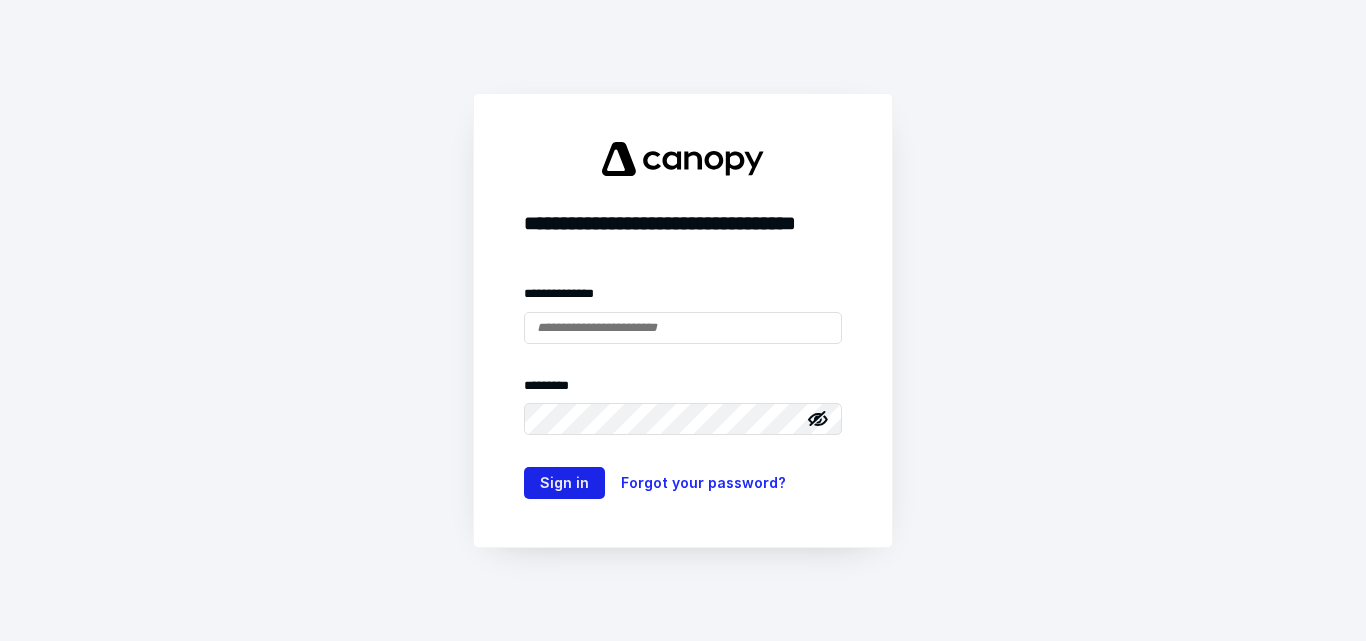 type on "**********" 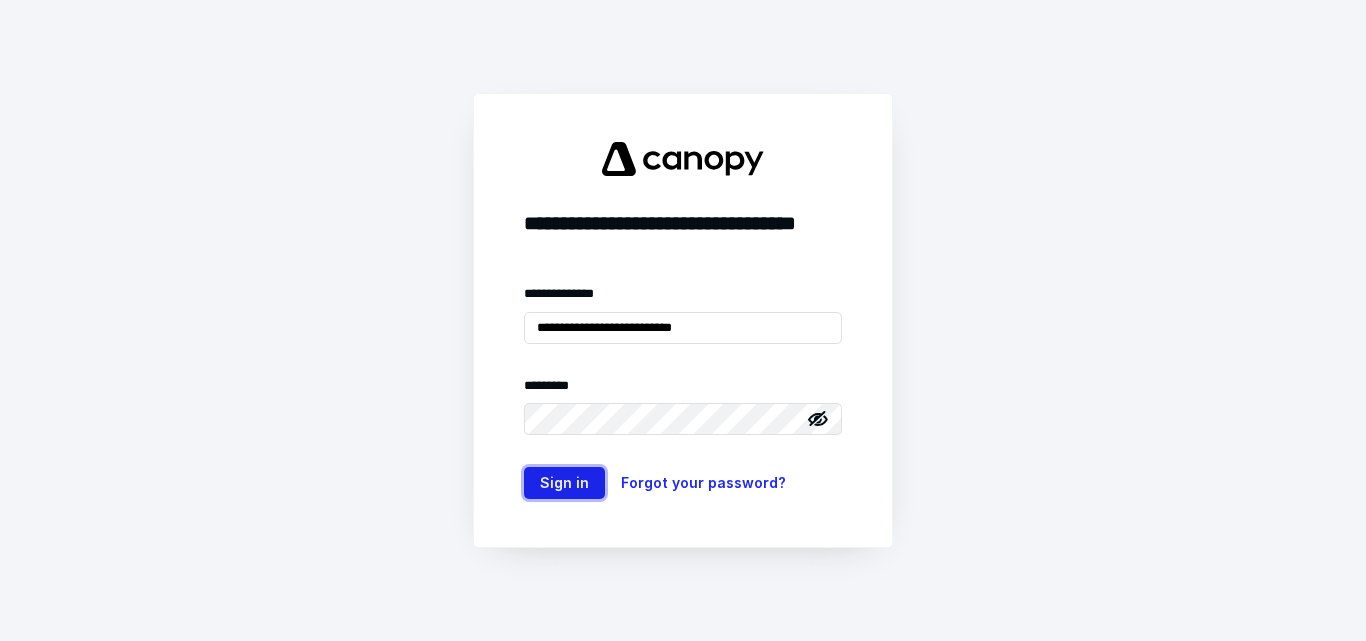 click on "Sign in" at bounding box center (564, 483) 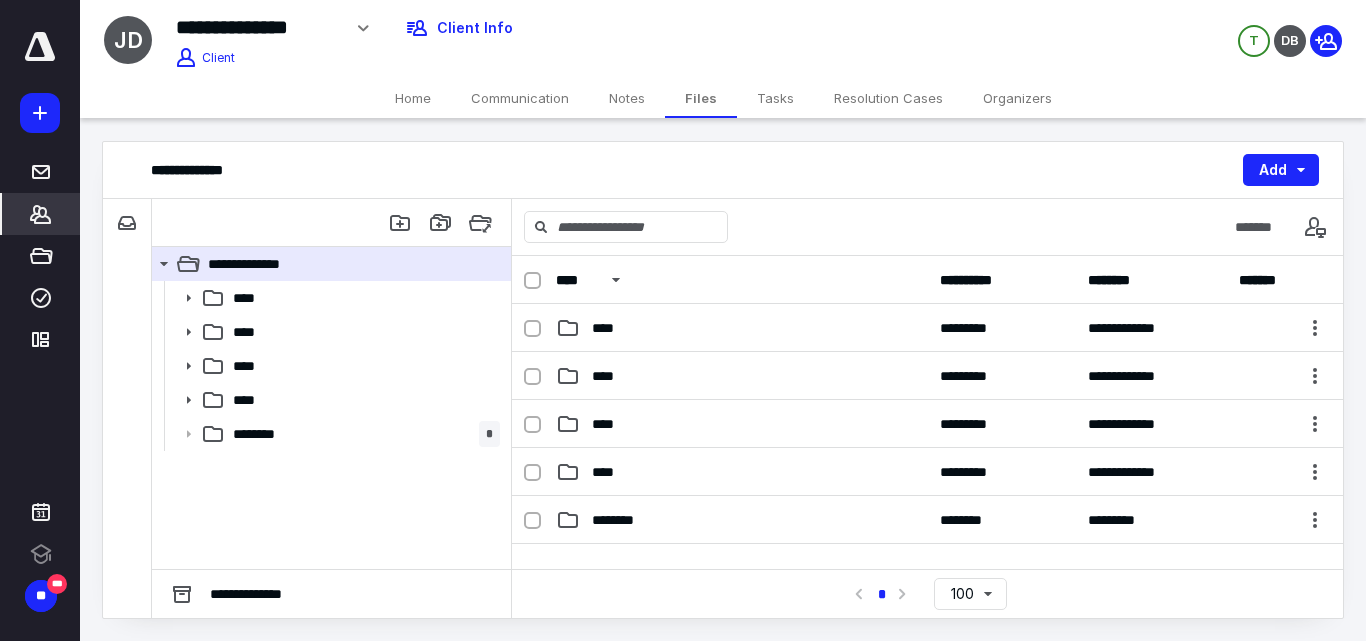 click 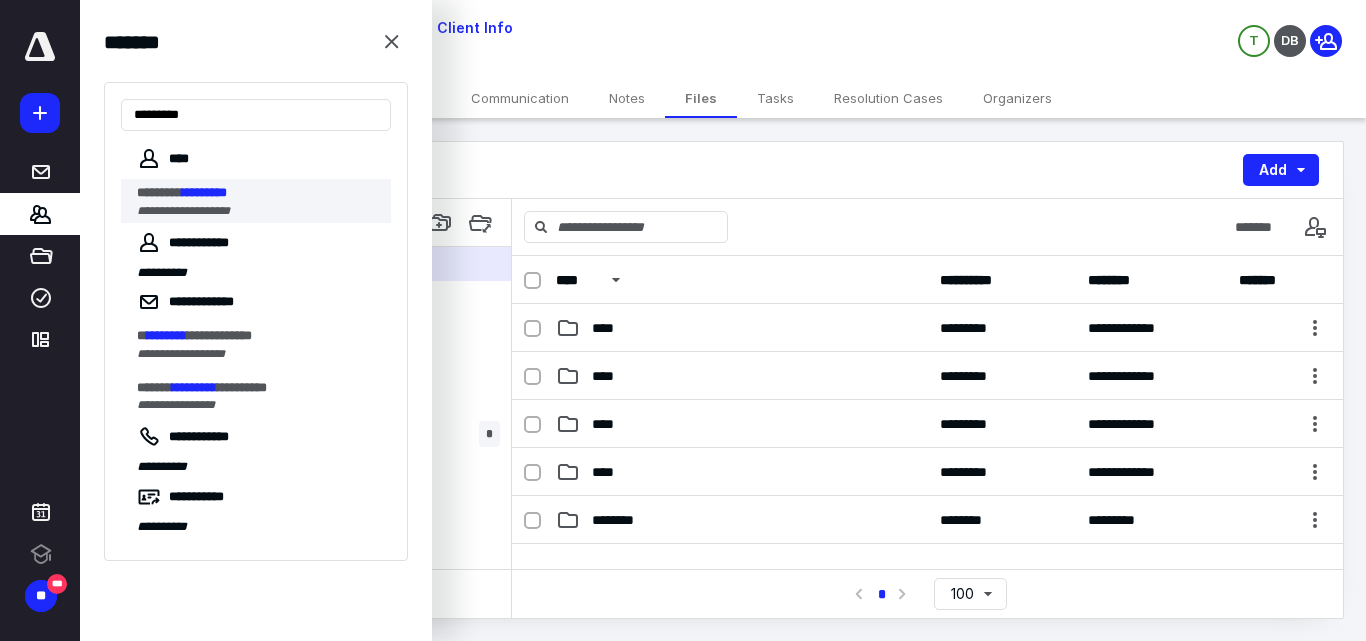 type on "*********" 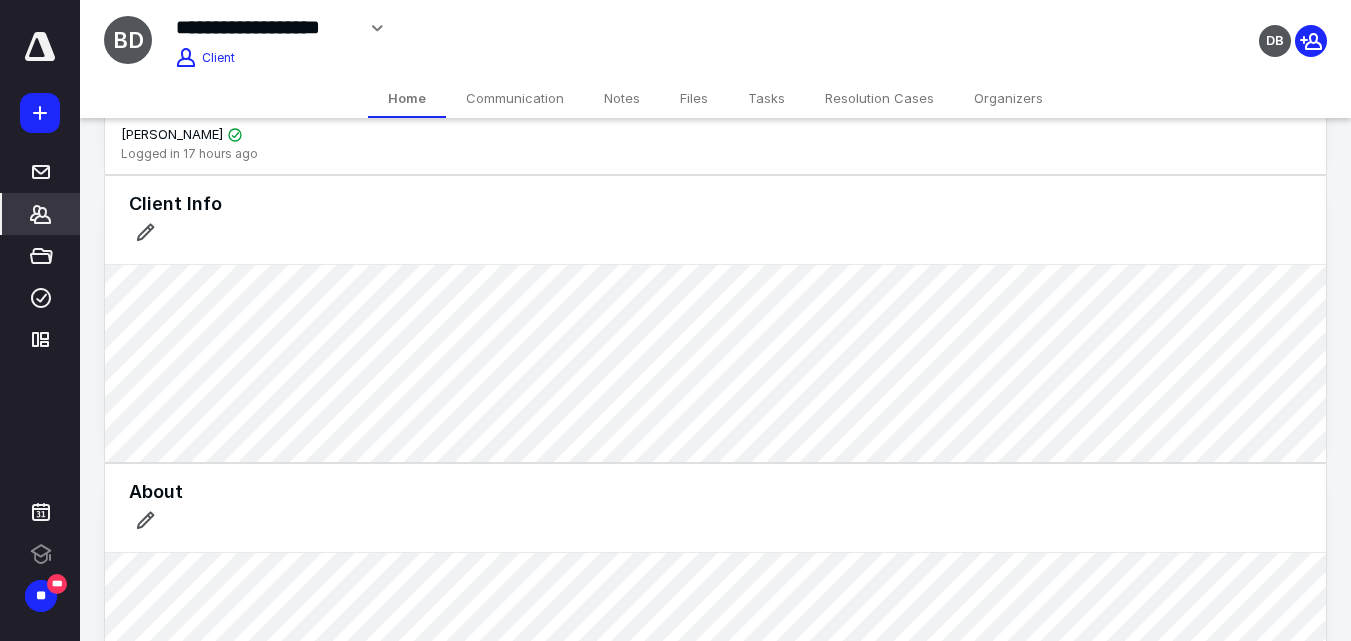 click on "Files" at bounding box center (694, 98) 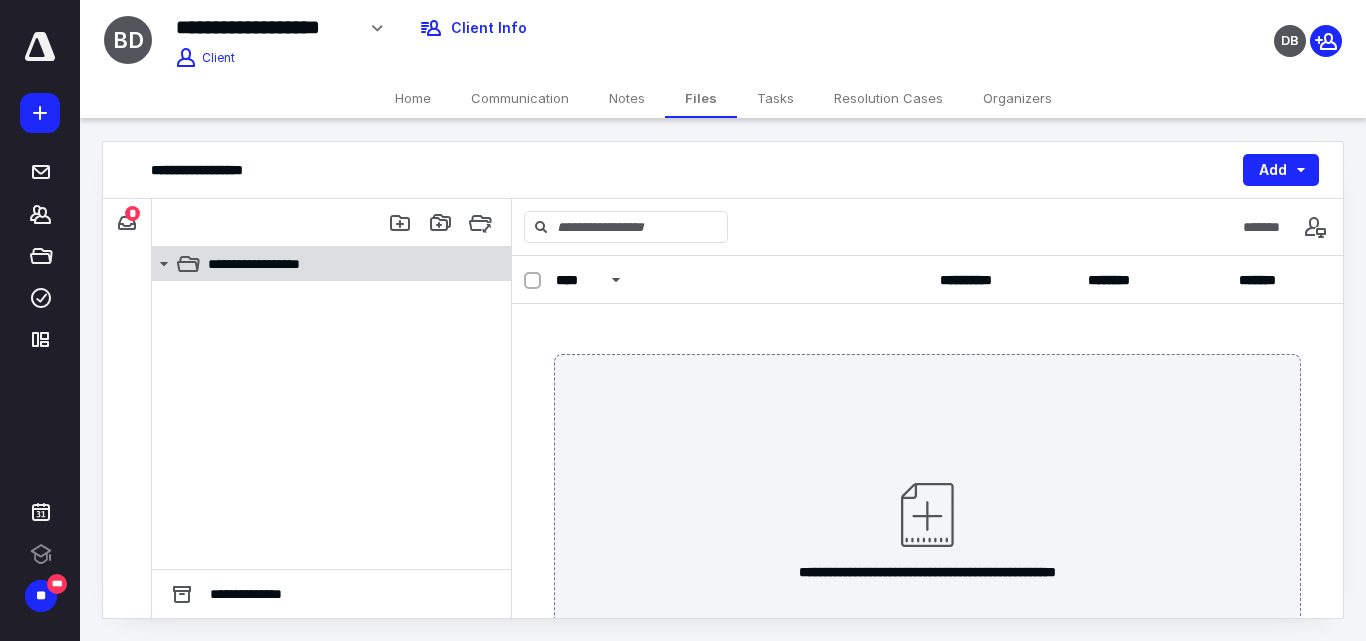 click 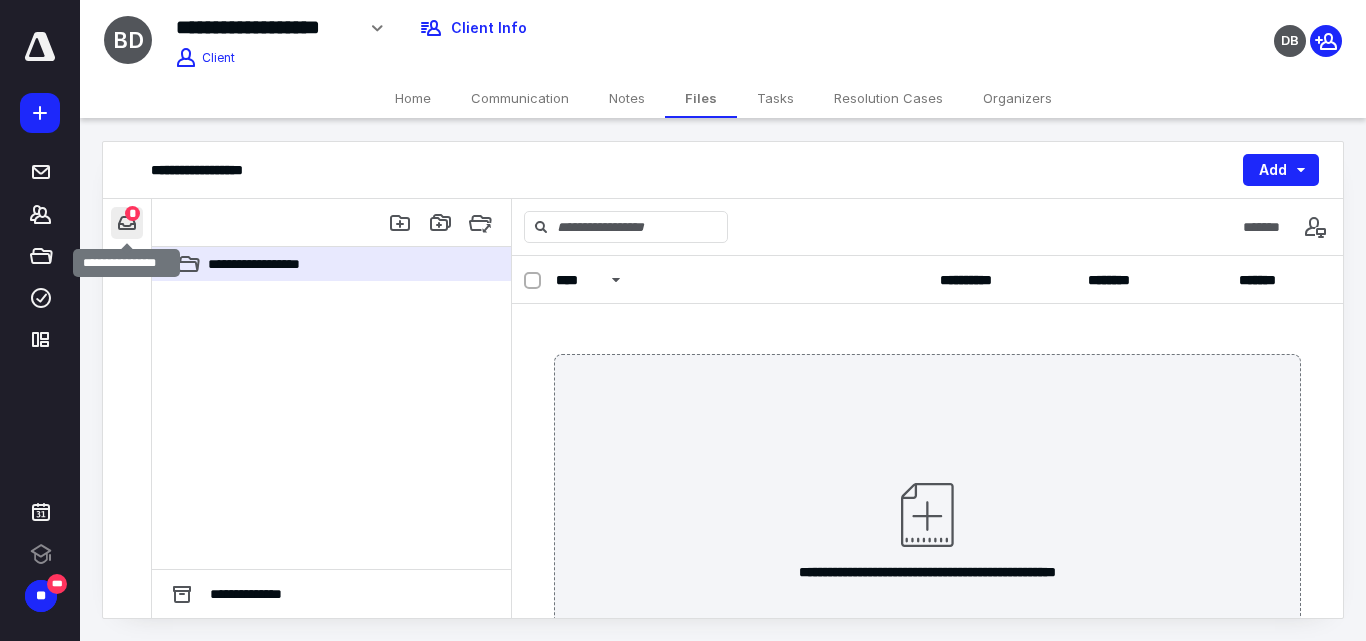 click at bounding box center (127, 223) 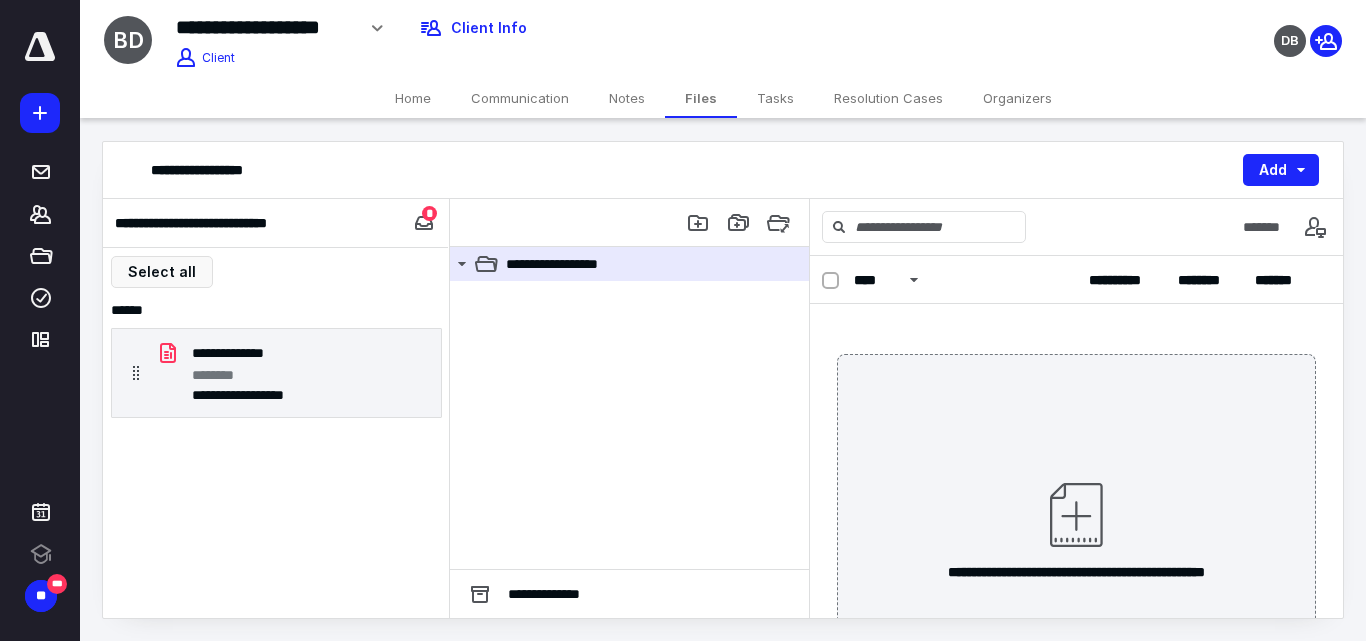 click on "Organizers" at bounding box center (1017, 98) 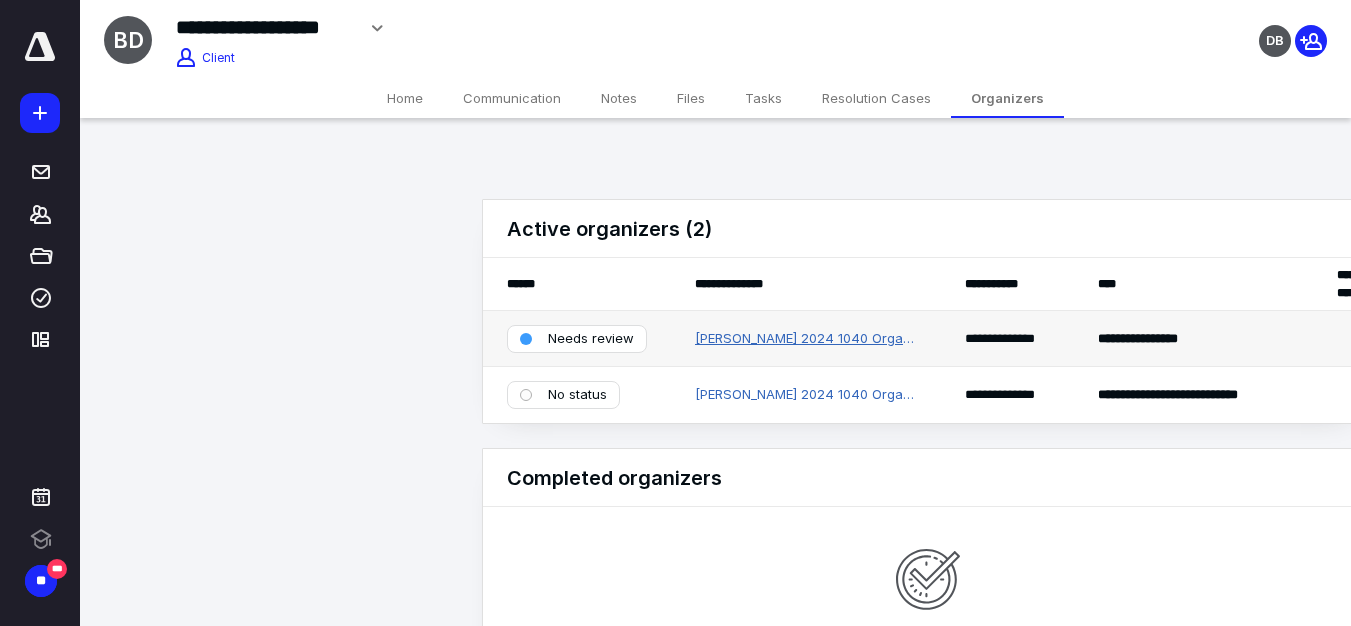 scroll, scrollTop: 1000, scrollLeft: 0, axis: vertical 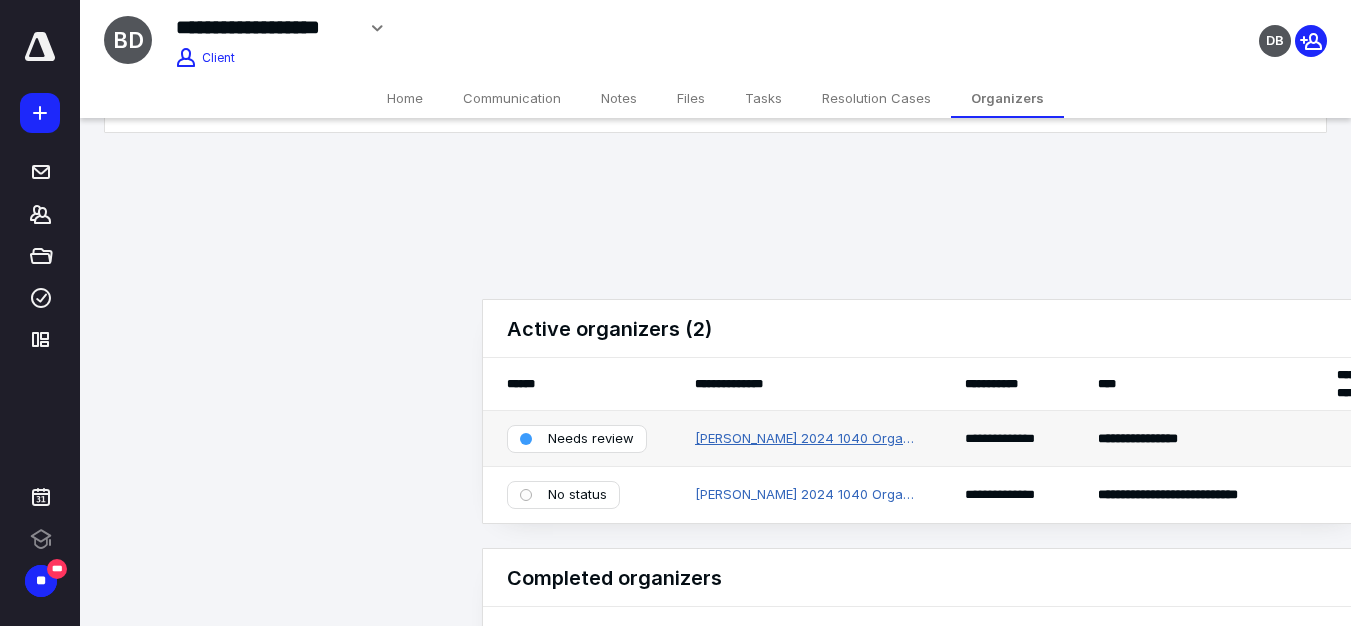 click on "[PERSON_NAME] 2024 1040 Organizer" at bounding box center (806, 439) 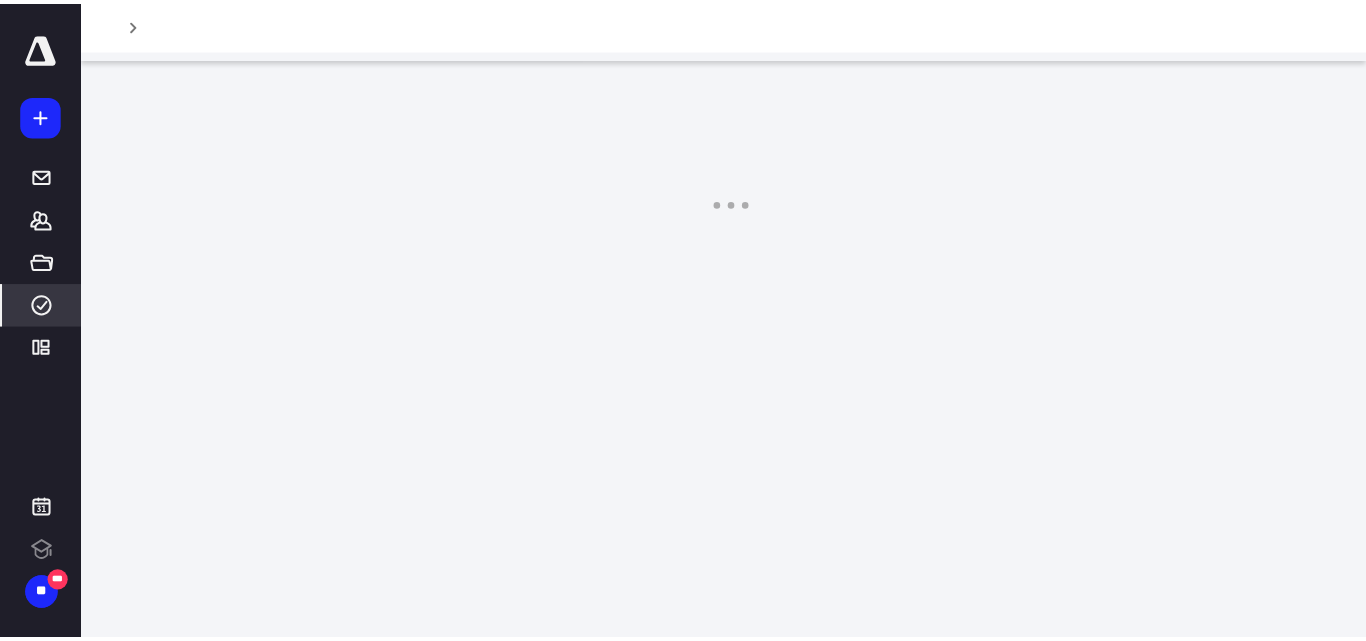 scroll, scrollTop: 0, scrollLeft: 0, axis: both 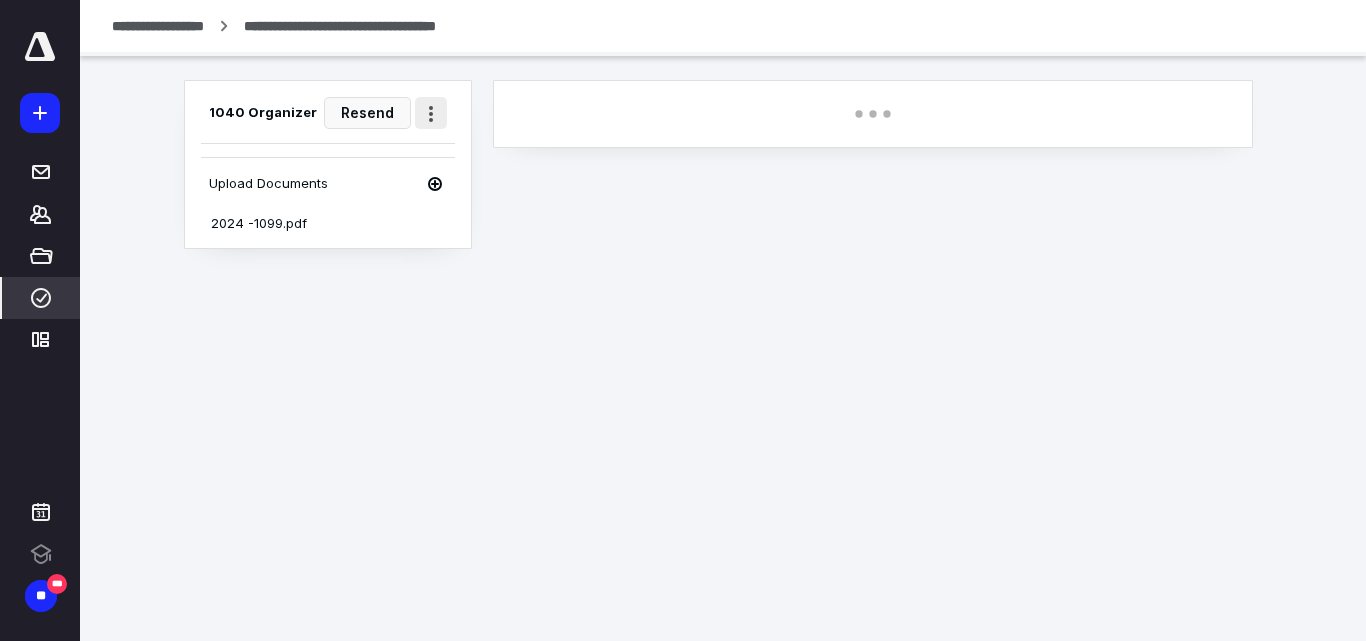 click at bounding box center (431, 113) 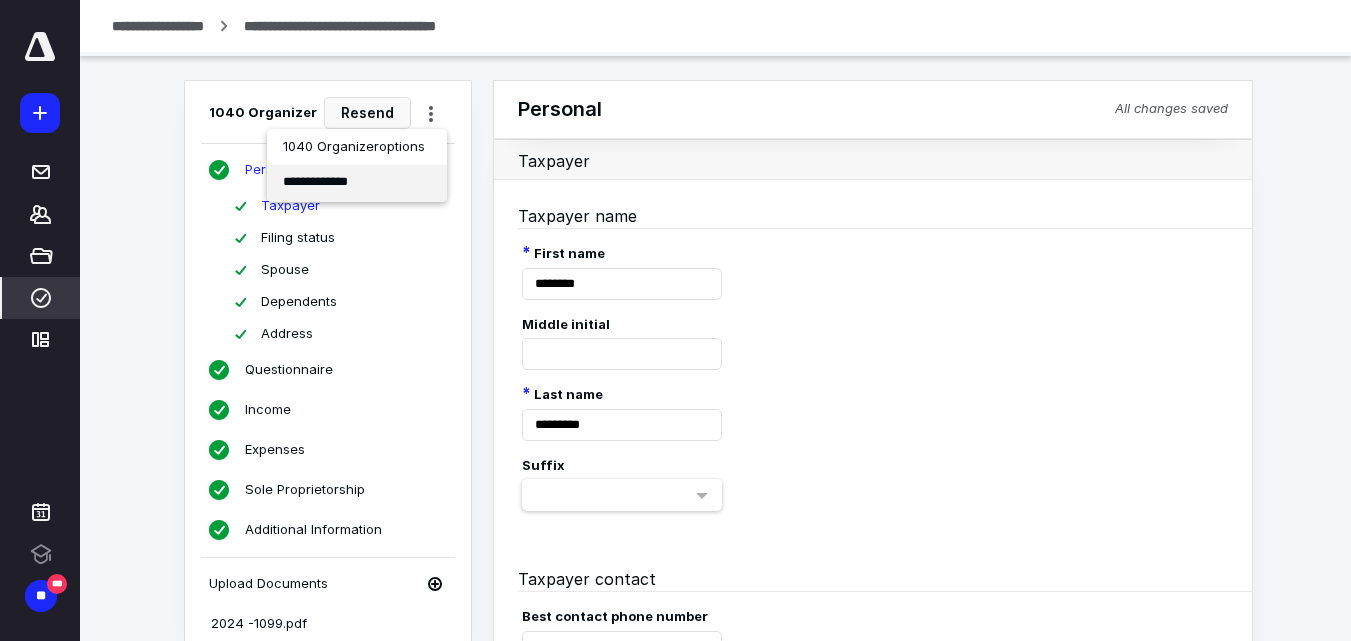 click on "**********" at bounding box center (357, 183) 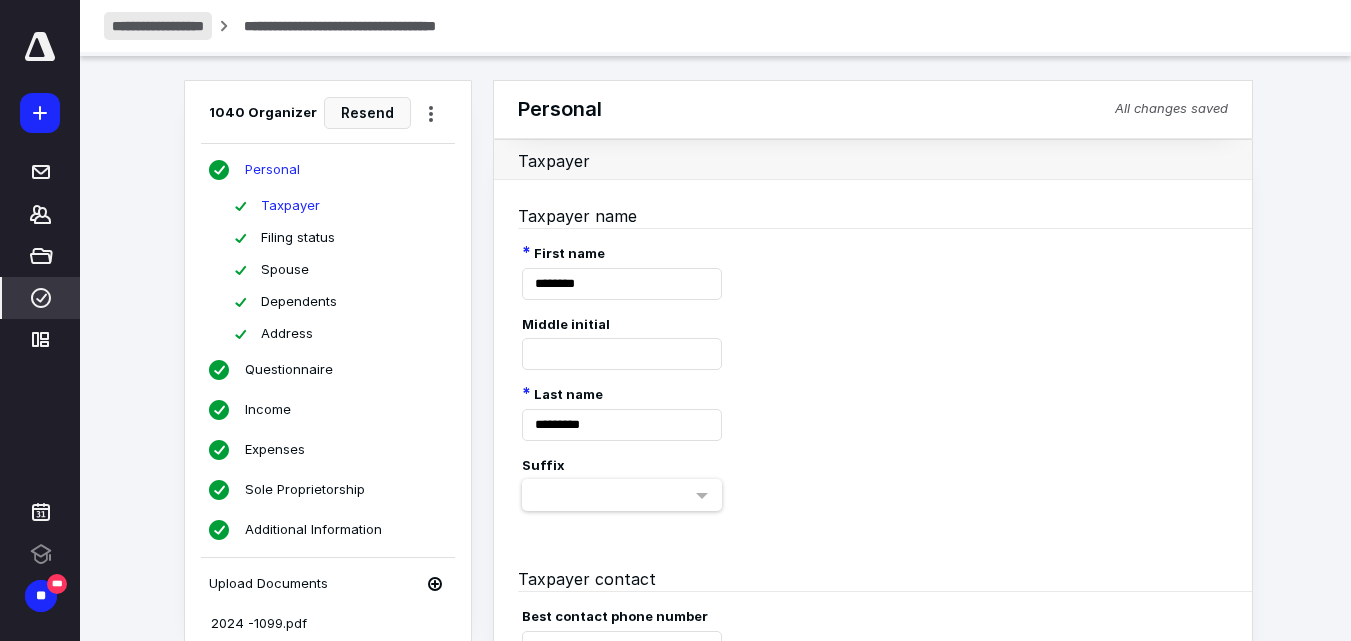 click on "**********" at bounding box center (158, 26) 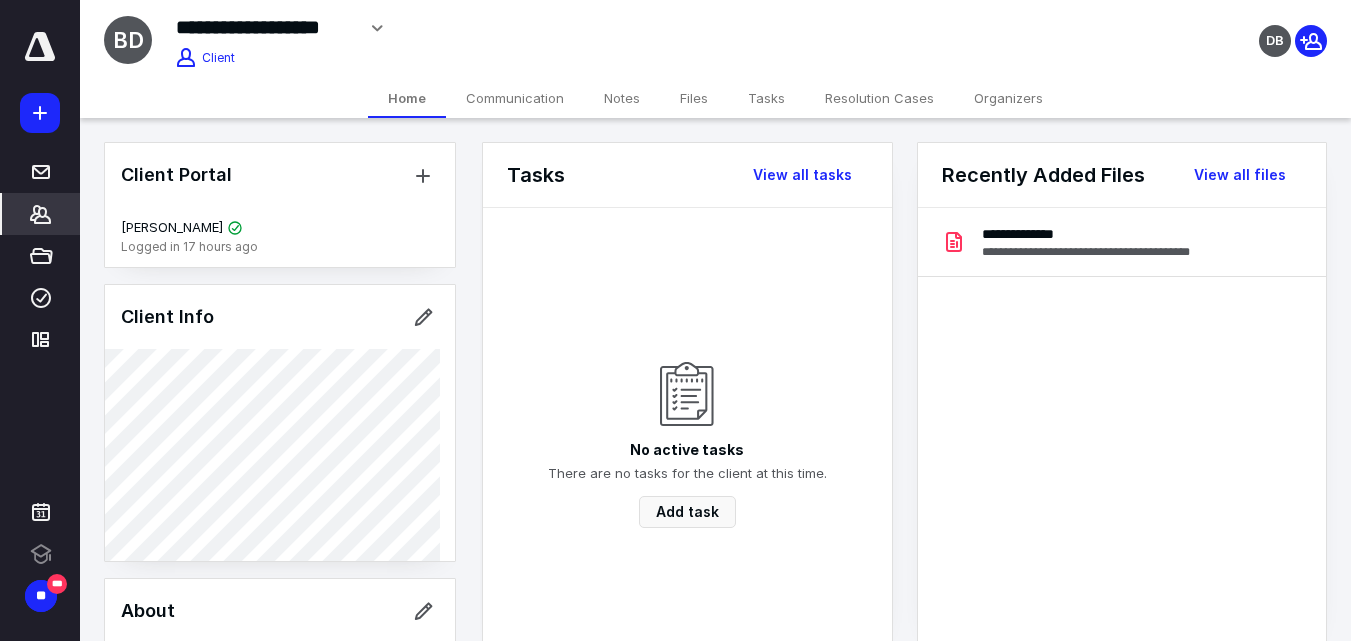 click on "Files" at bounding box center [694, 98] 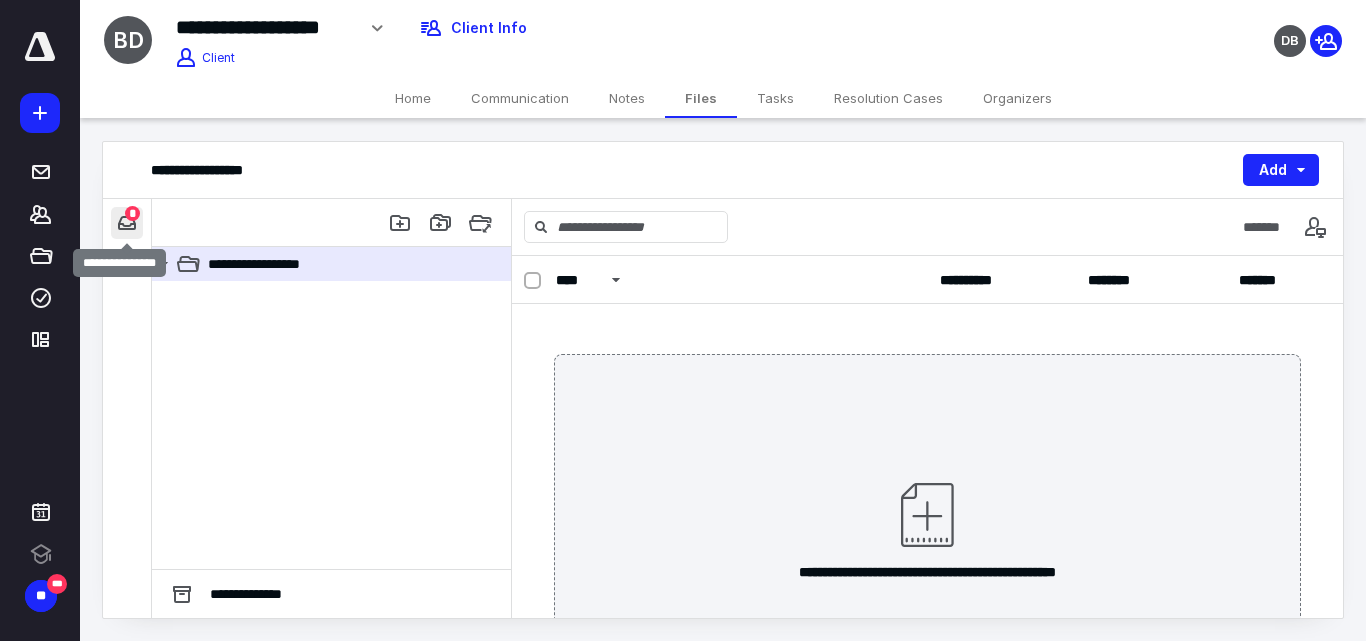 click at bounding box center (127, 223) 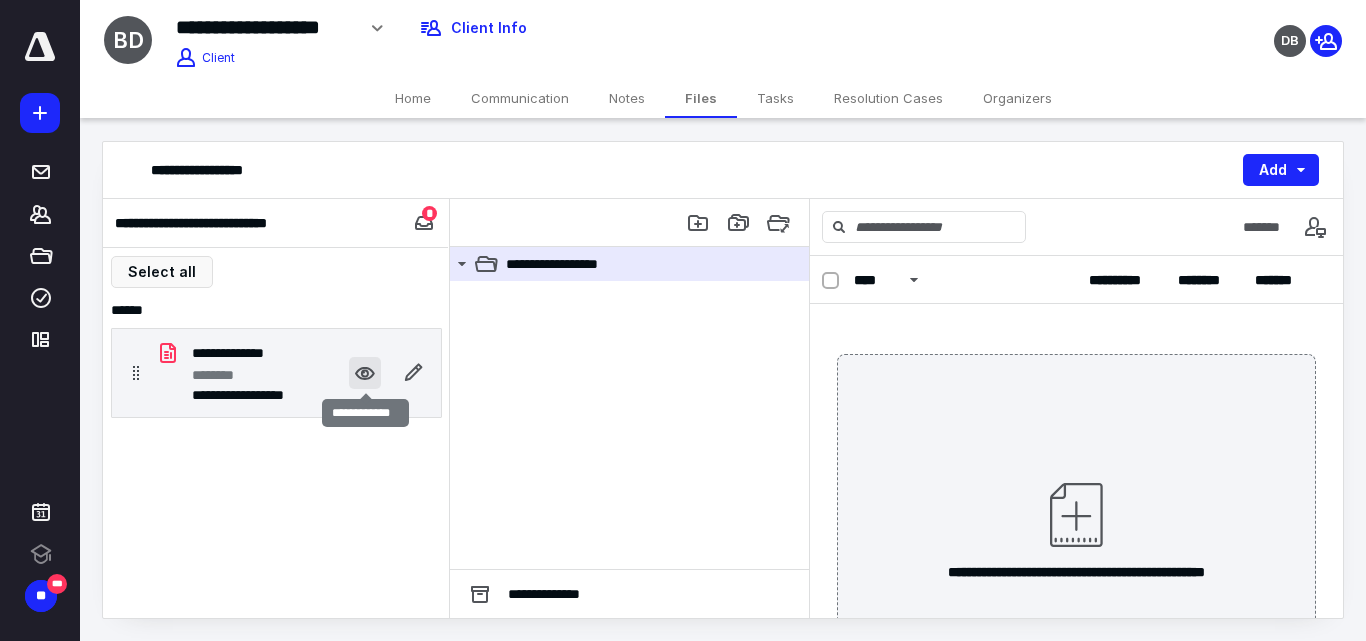 click at bounding box center [365, 373] 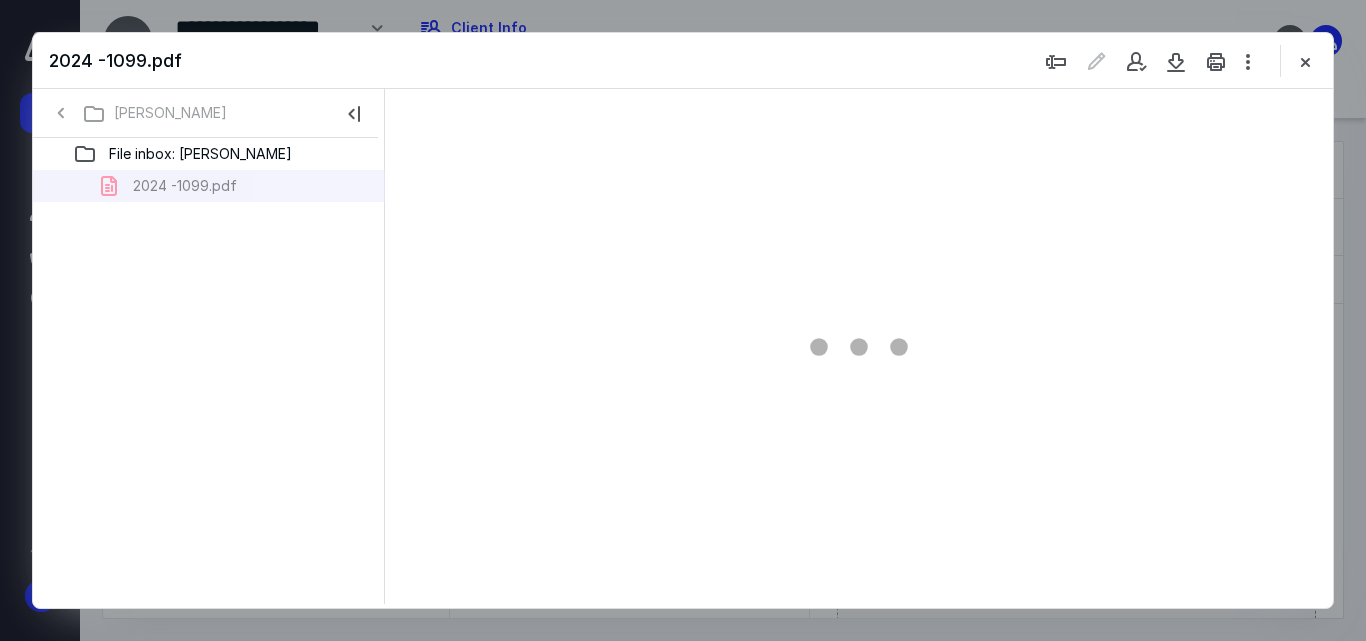 scroll, scrollTop: 0, scrollLeft: 0, axis: both 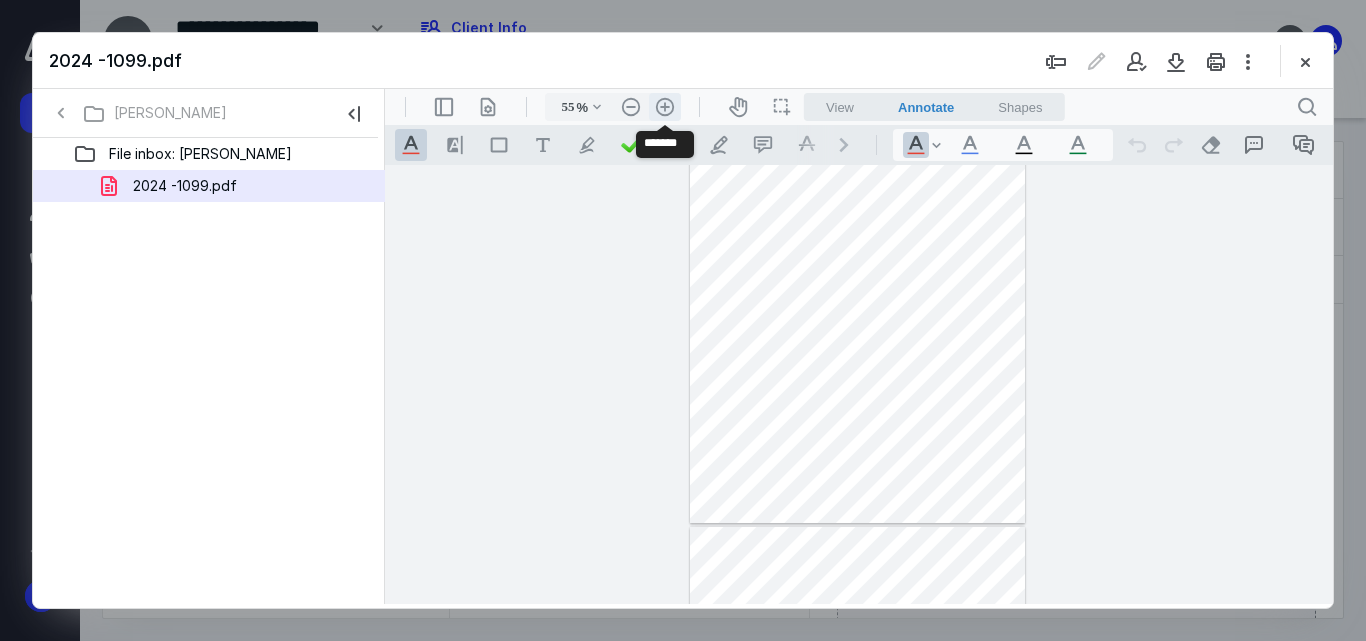 click on ".cls-1{fill:#abb0c4;} icon - header - zoom - in - line" at bounding box center (665, 107) 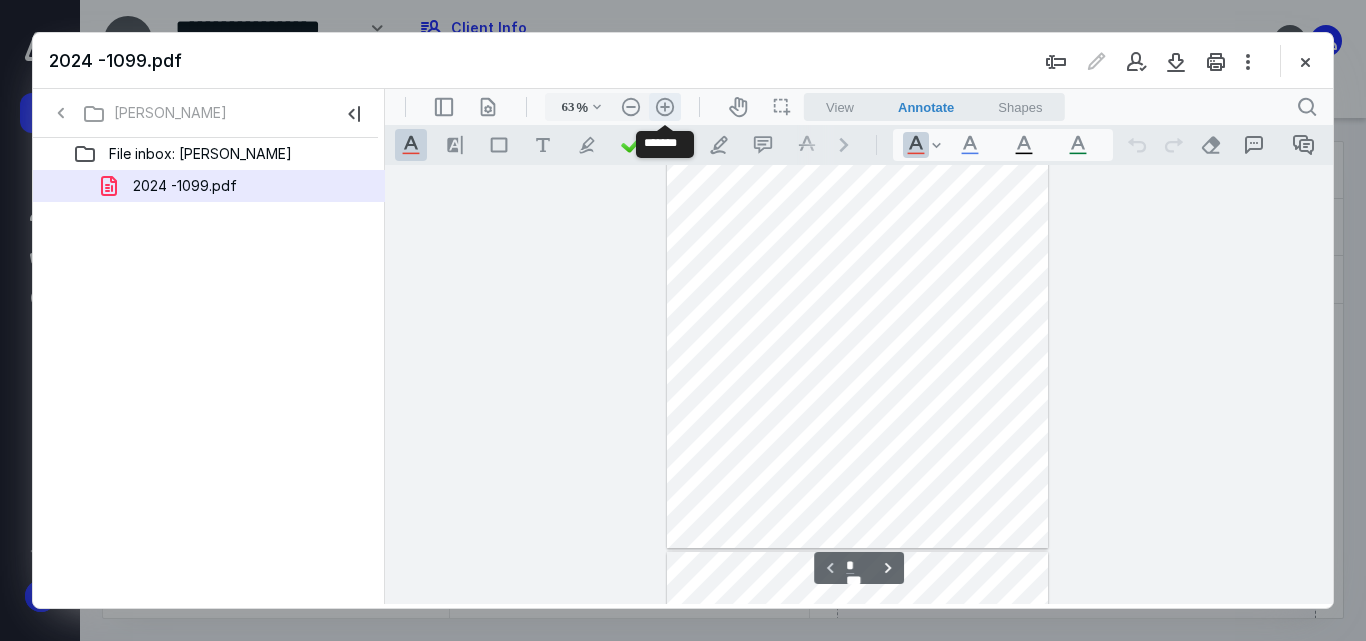 click on ".cls-1{fill:#abb0c4;} icon - header - zoom - in - line" at bounding box center [665, 107] 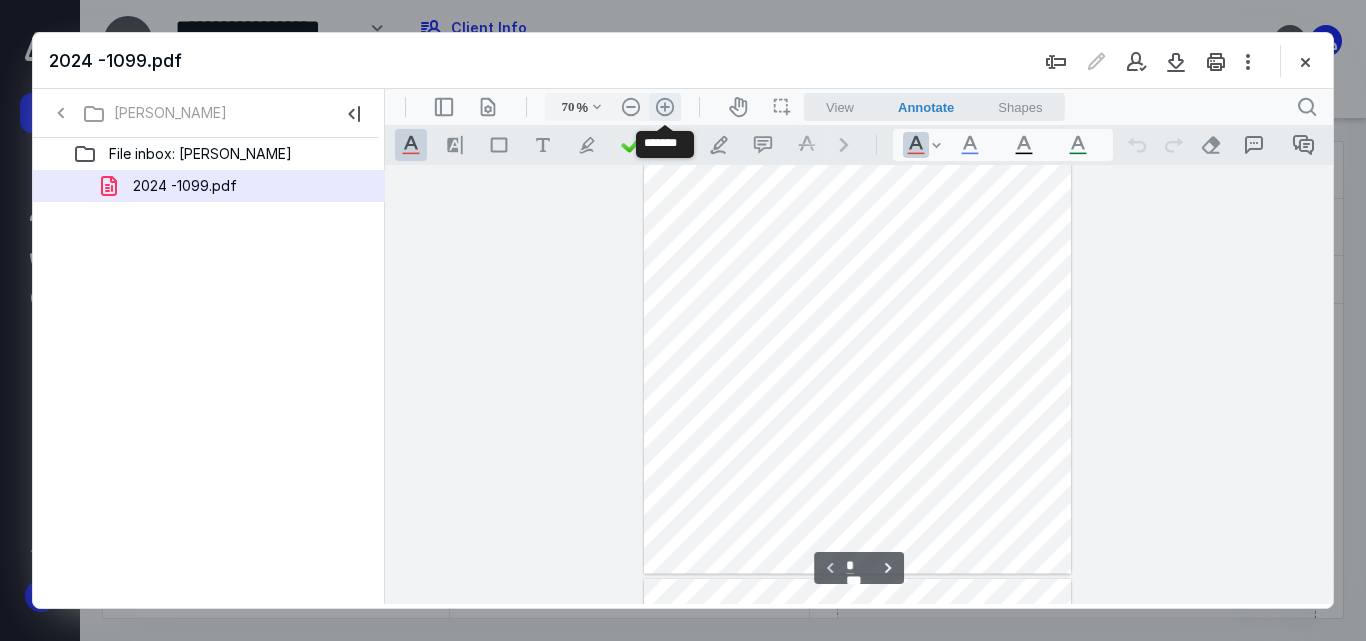 click on ".cls-1{fill:#abb0c4;} icon - header - zoom - in - line" at bounding box center (665, 107) 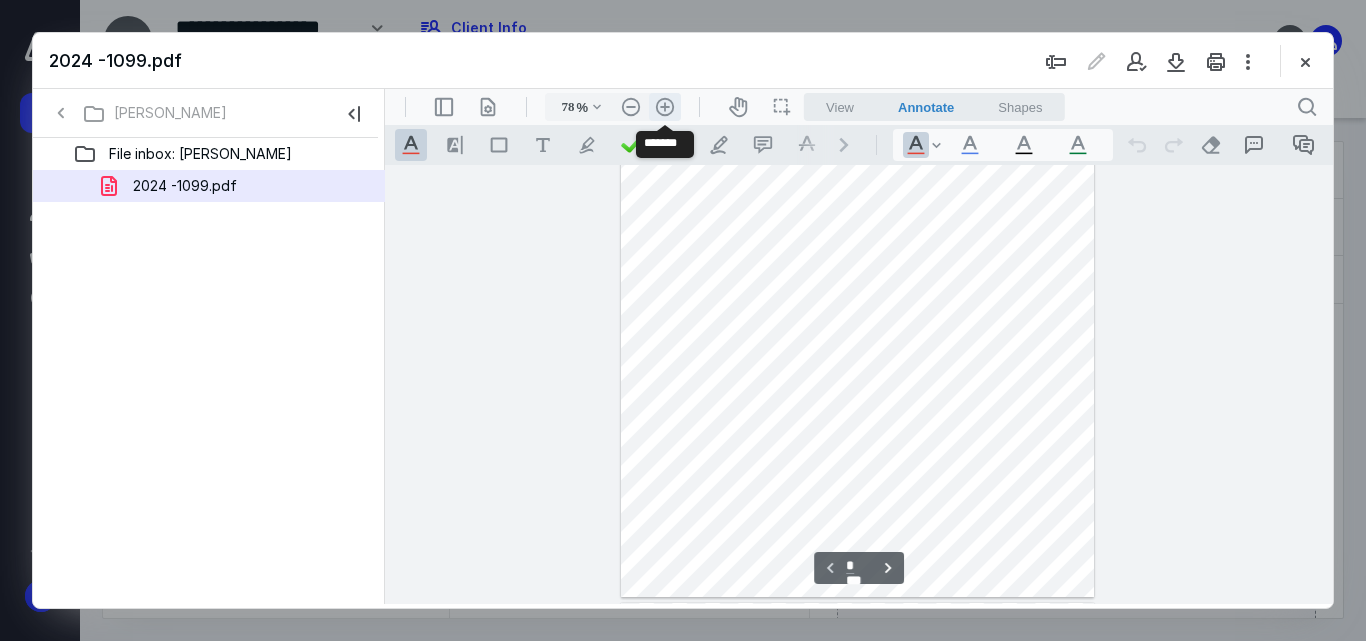click on ".cls-1{fill:#abb0c4;} icon - header - zoom - in - line" at bounding box center [665, 107] 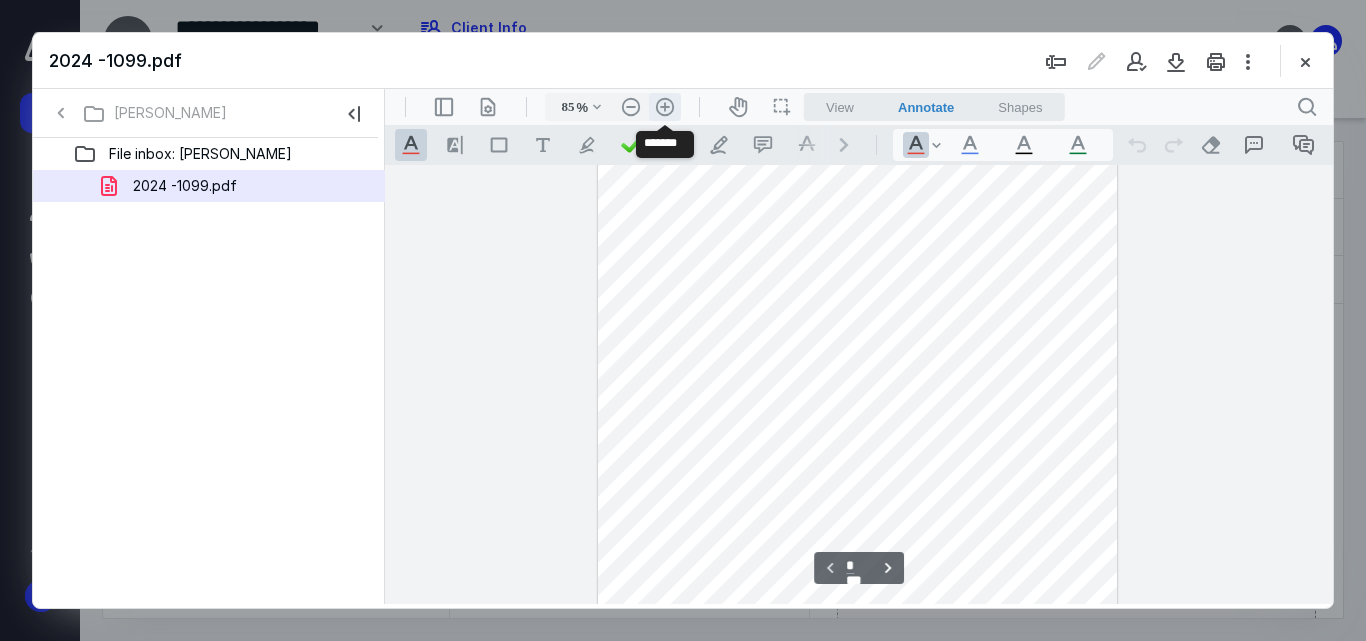 click on ".cls-1{fill:#abb0c4;} icon - header - zoom - in - line" at bounding box center [665, 107] 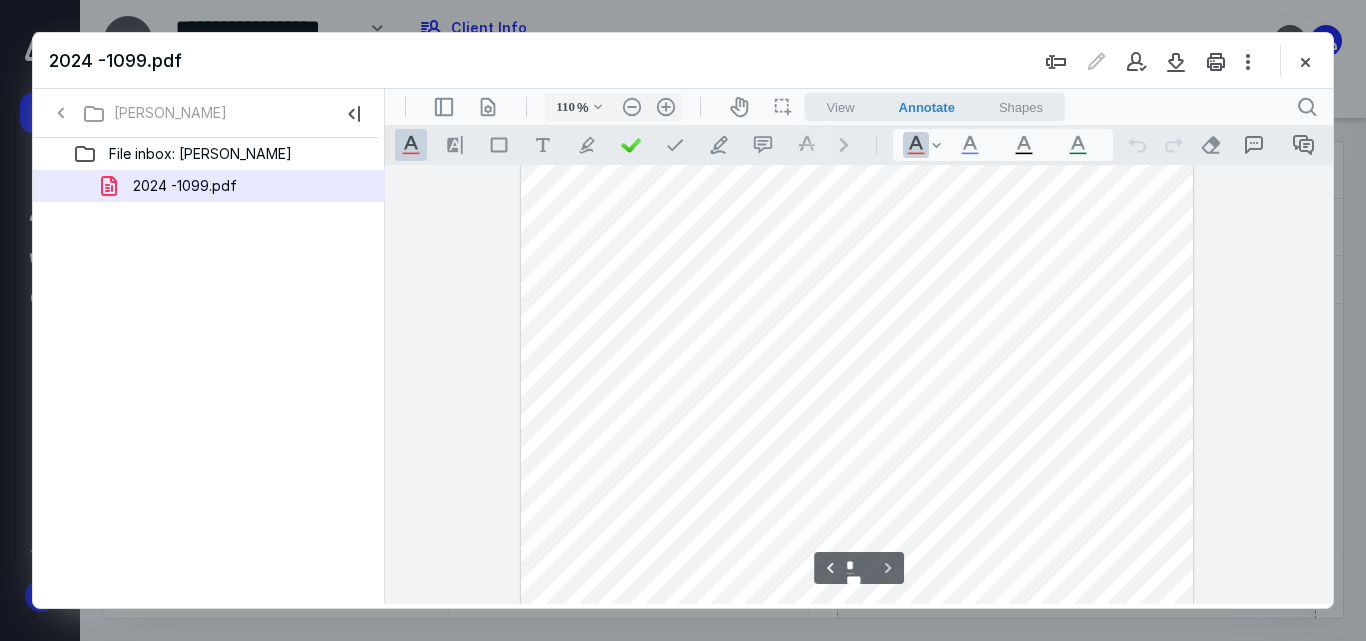 scroll, scrollTop: 1317, scrollLeft: 0, axis: vertical 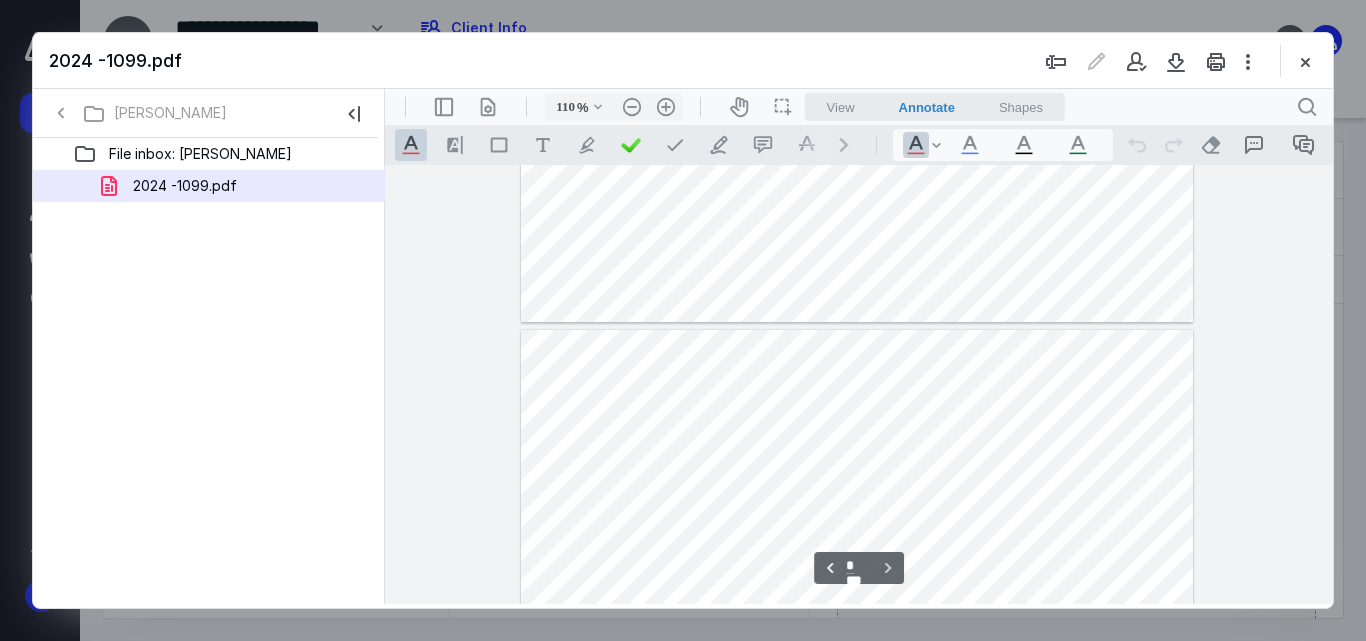type on "*" 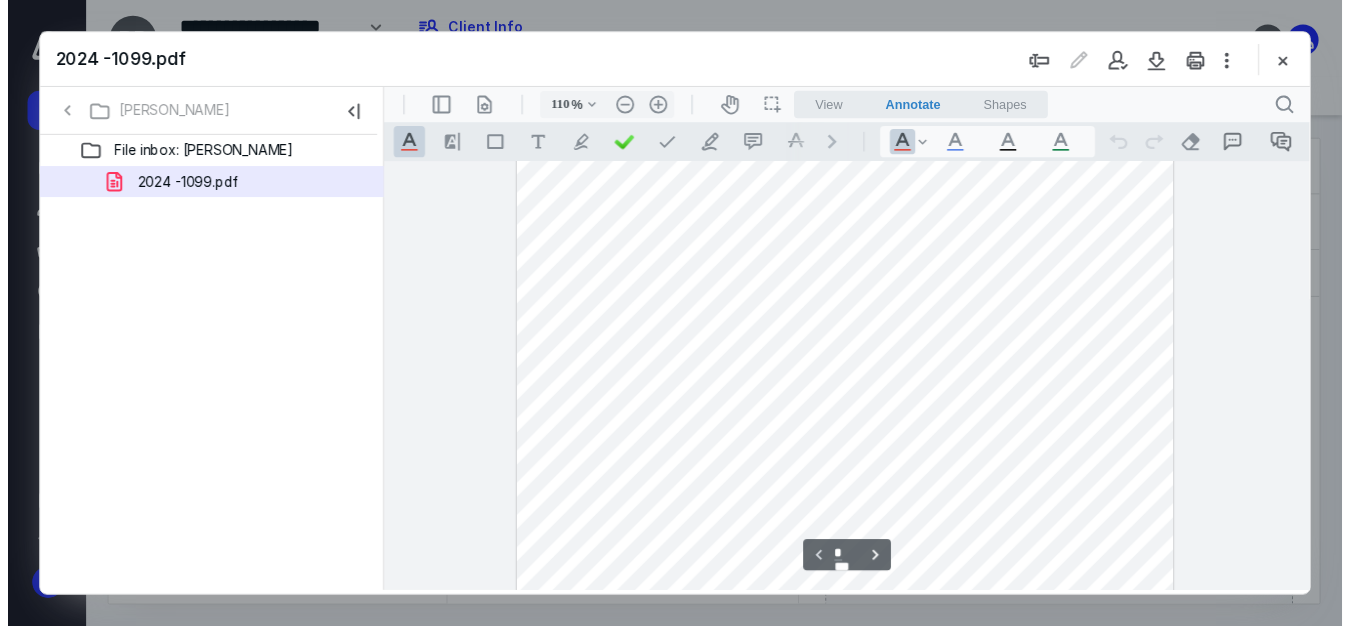 scroll, scrollTop: 0, scrollLeft: 0, axis: both 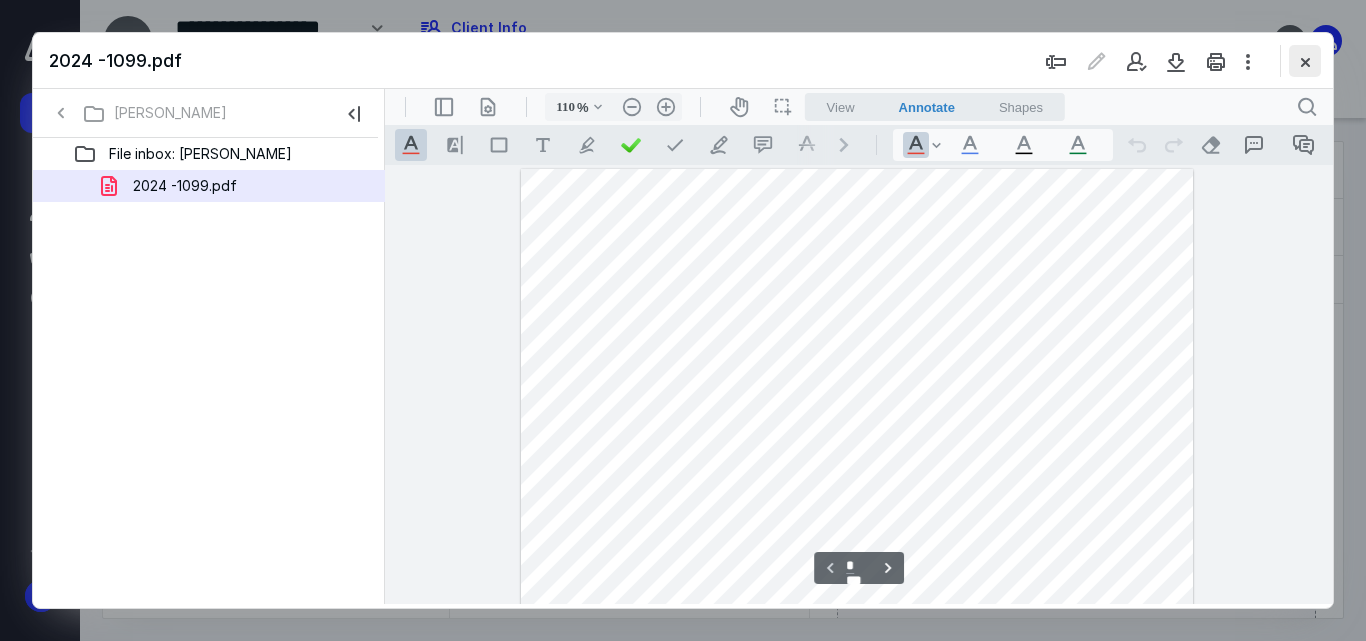 click at bounding box center (1305, 61) 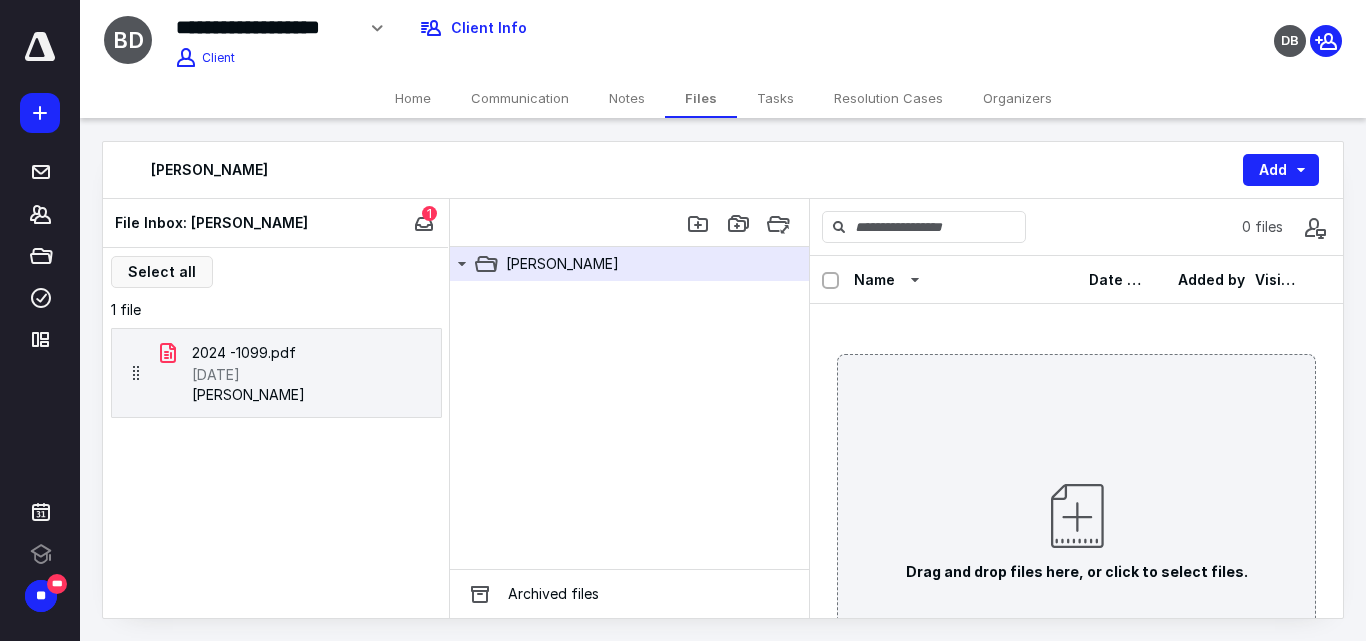 click on "Organizers" at bounding box center (1017, 98) 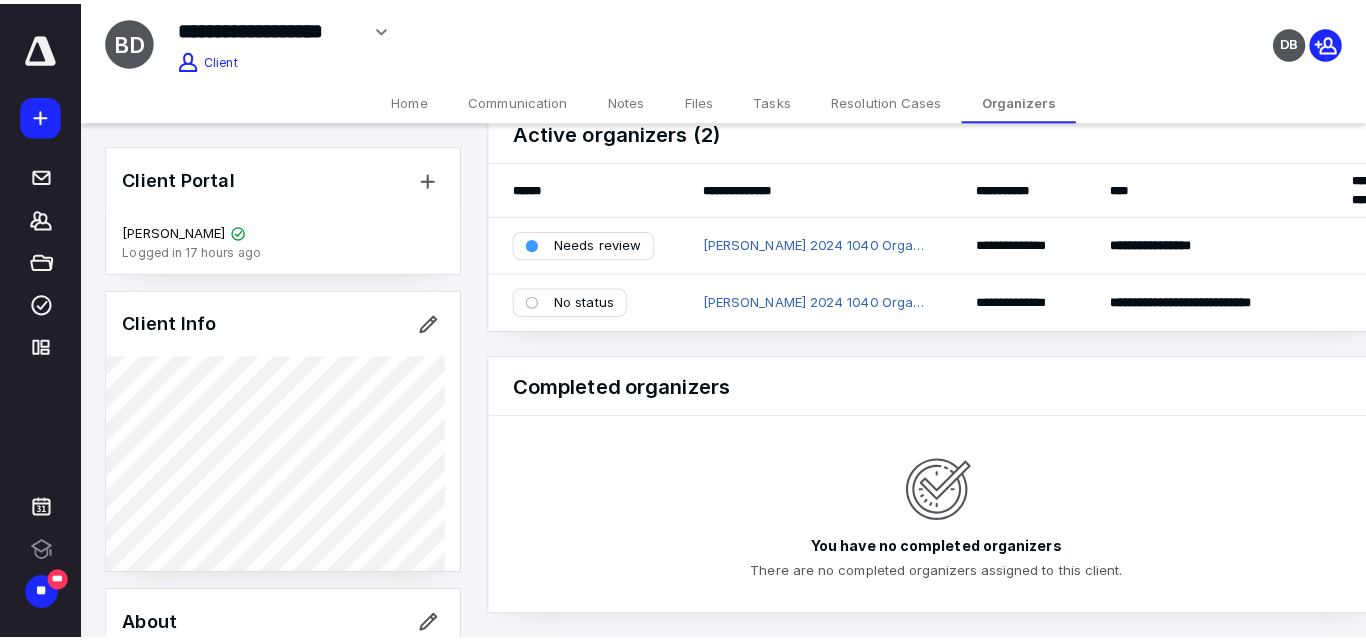 scroll, scrollTop: 0, scrollLeft: 0, axis: both 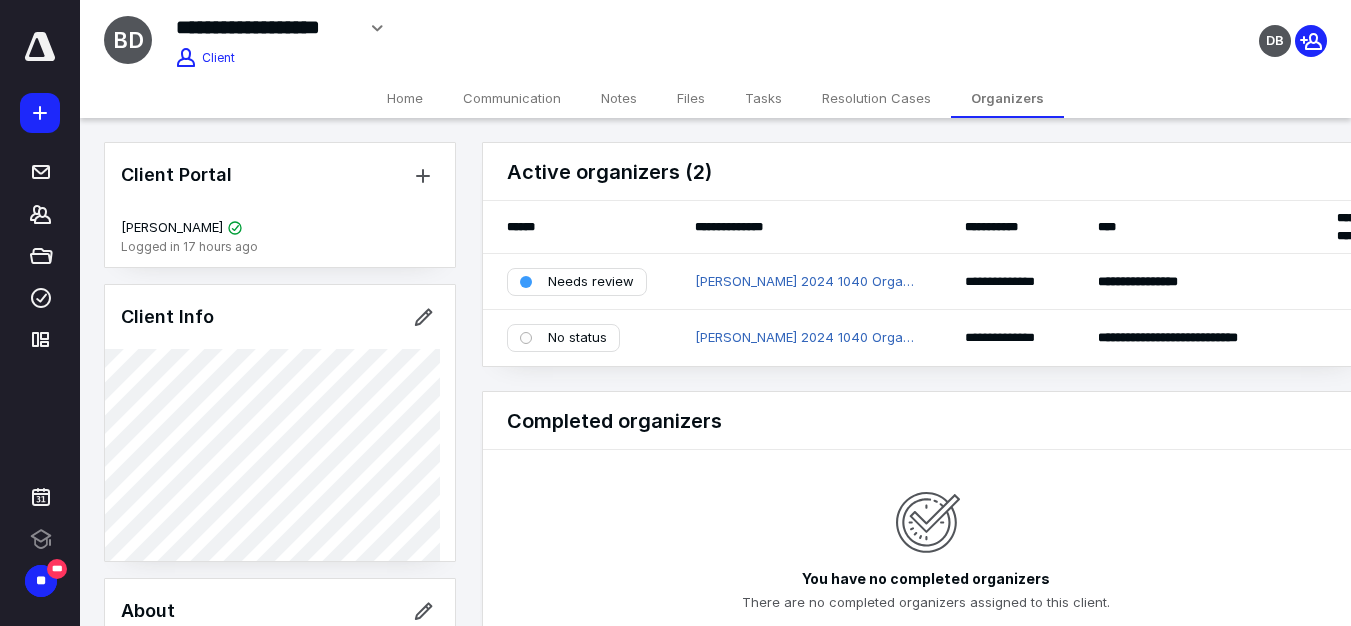 click on "Files" at bounding box center [691, 98] 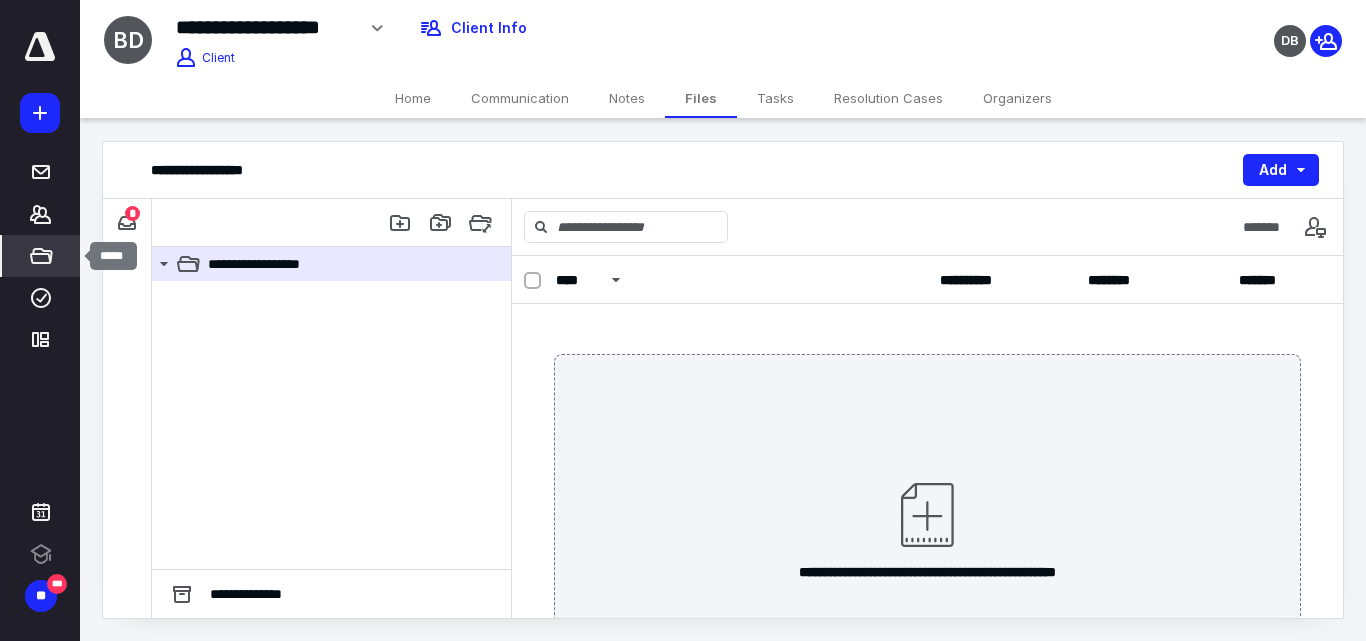 click 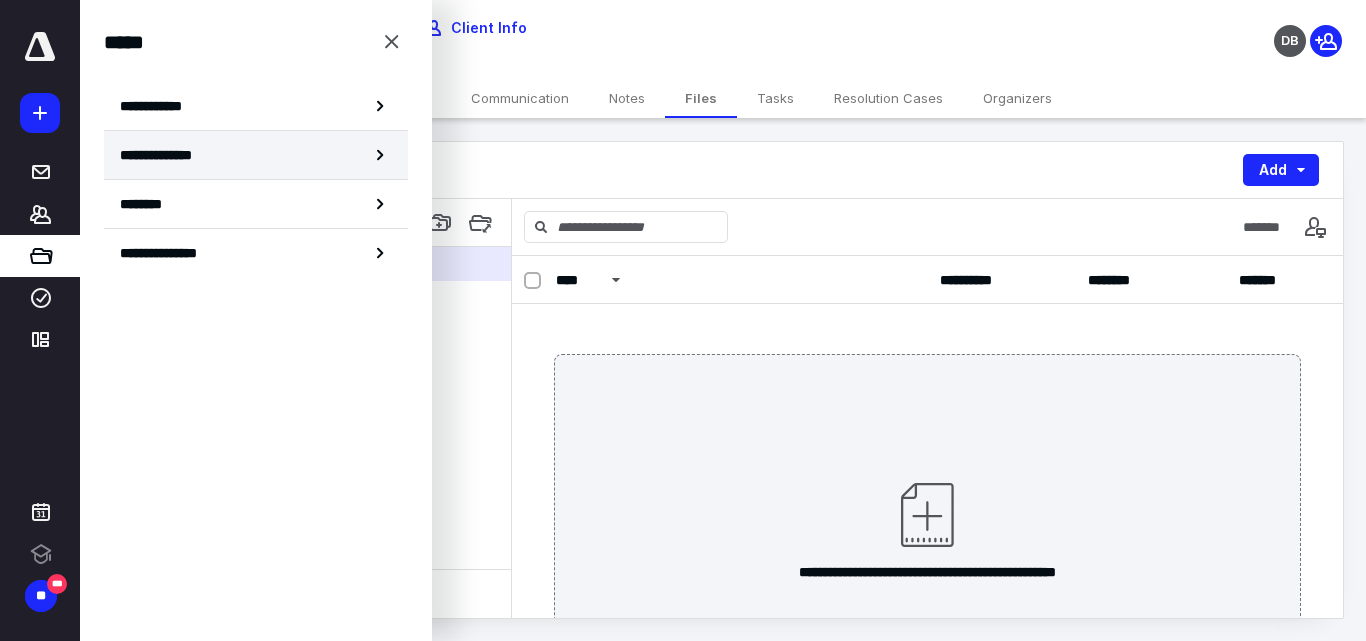 click 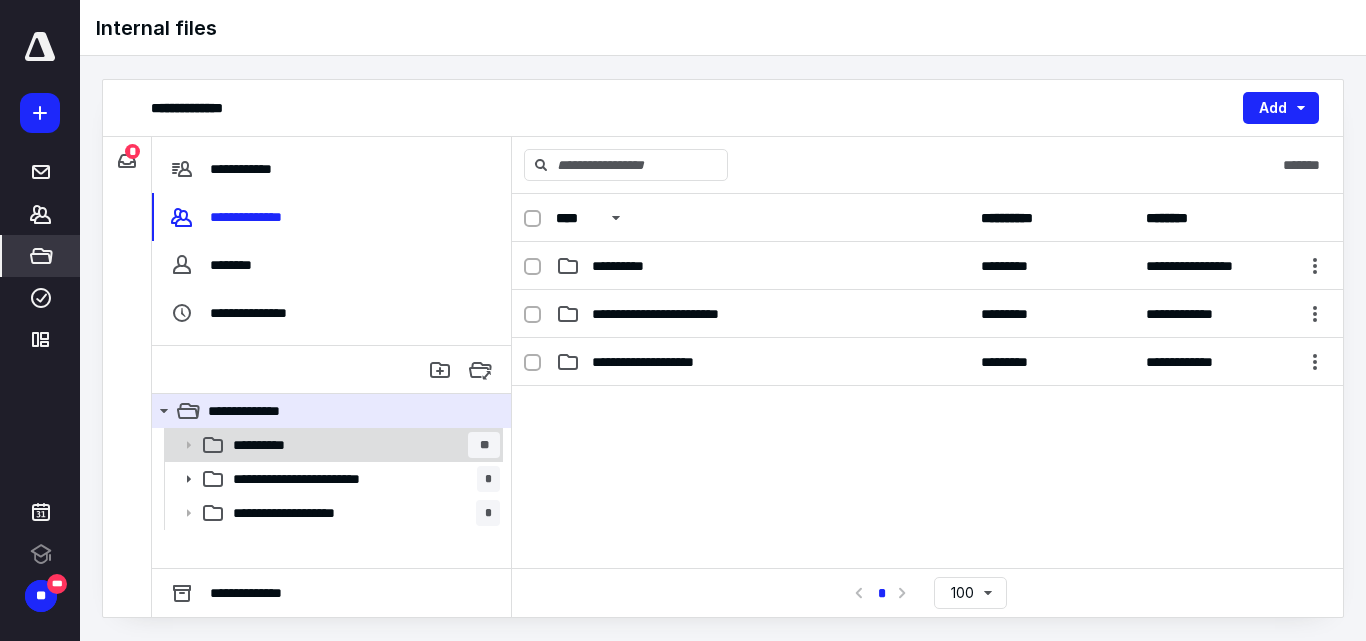 click 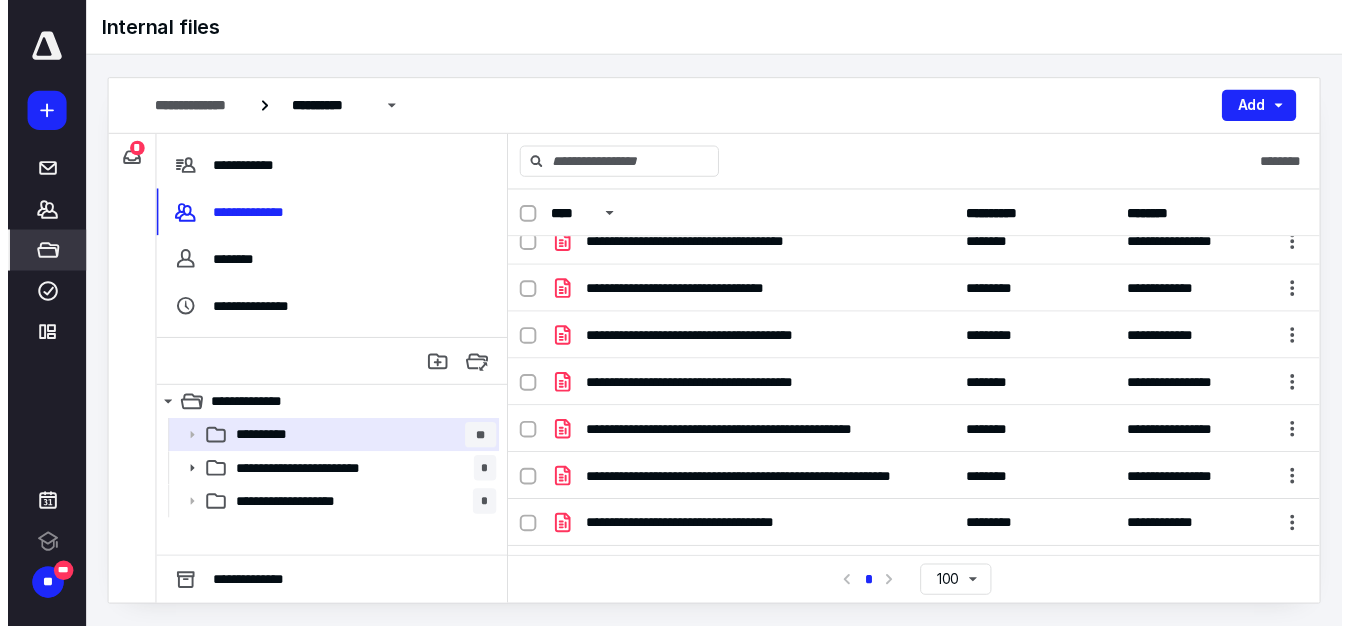 scroll, scrollTop: 0, scrollLeft: 0, axis: both 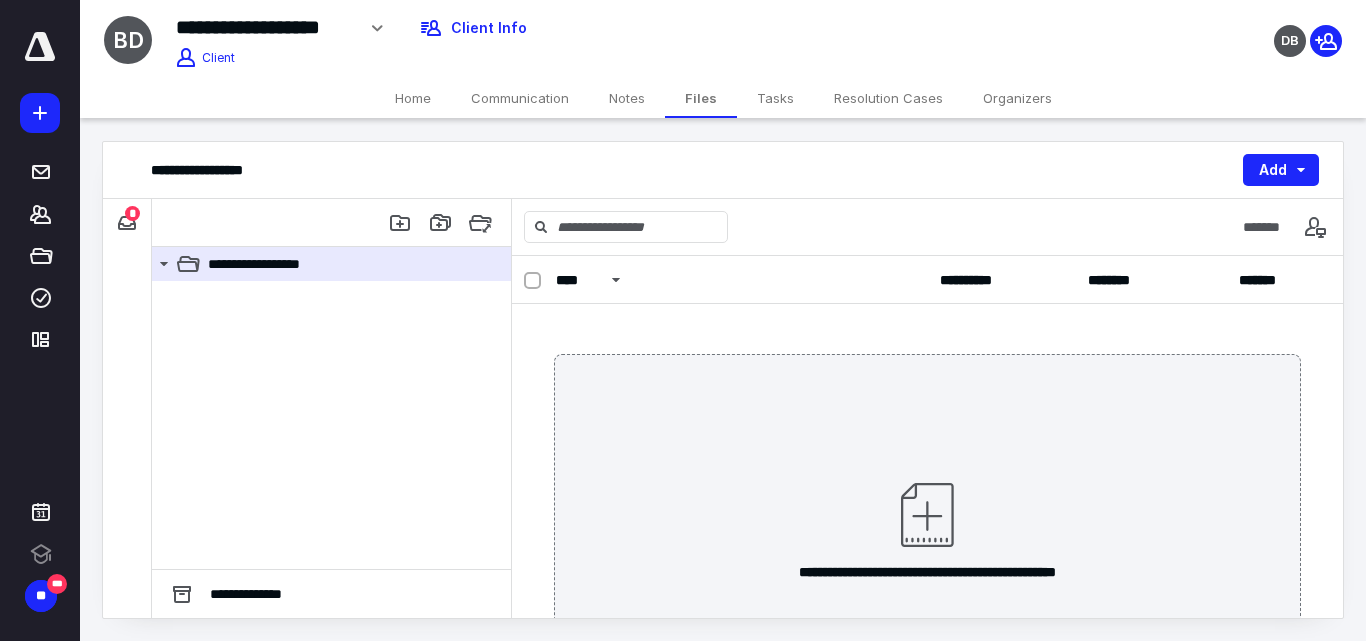 click on "Organizers" at bounding box center (1017, 98) 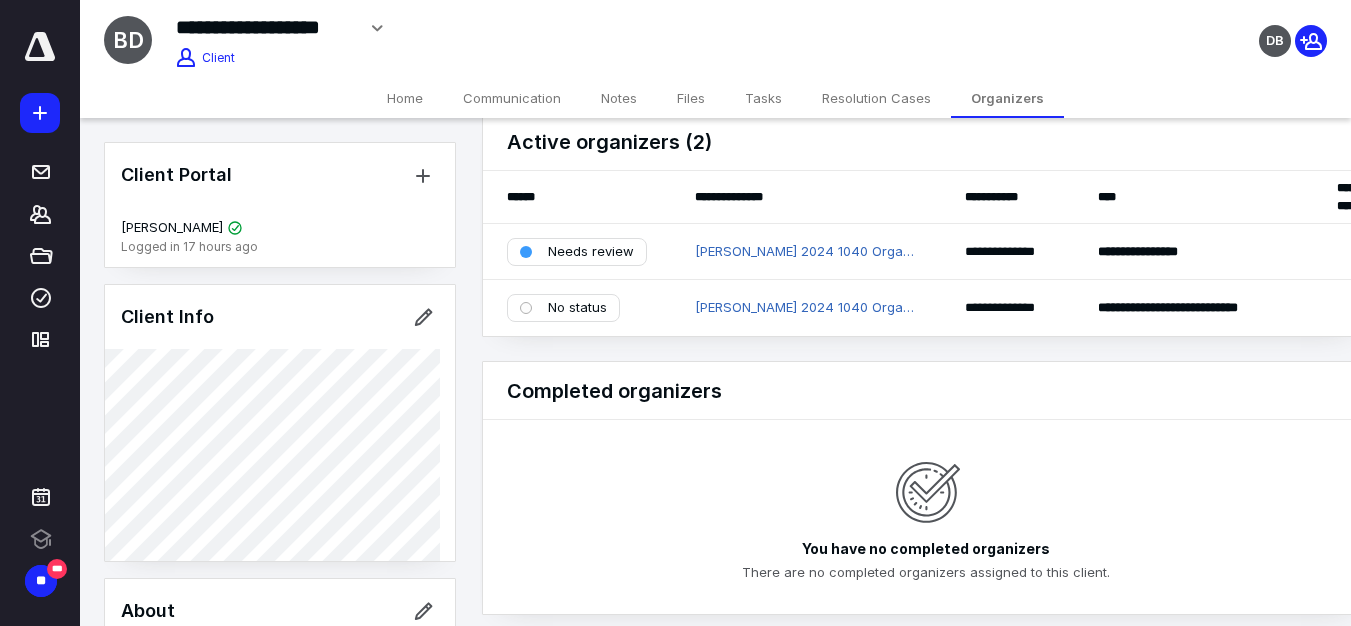 scroll, scrollTop: 43, scrollLeft: 0, axis: vertical 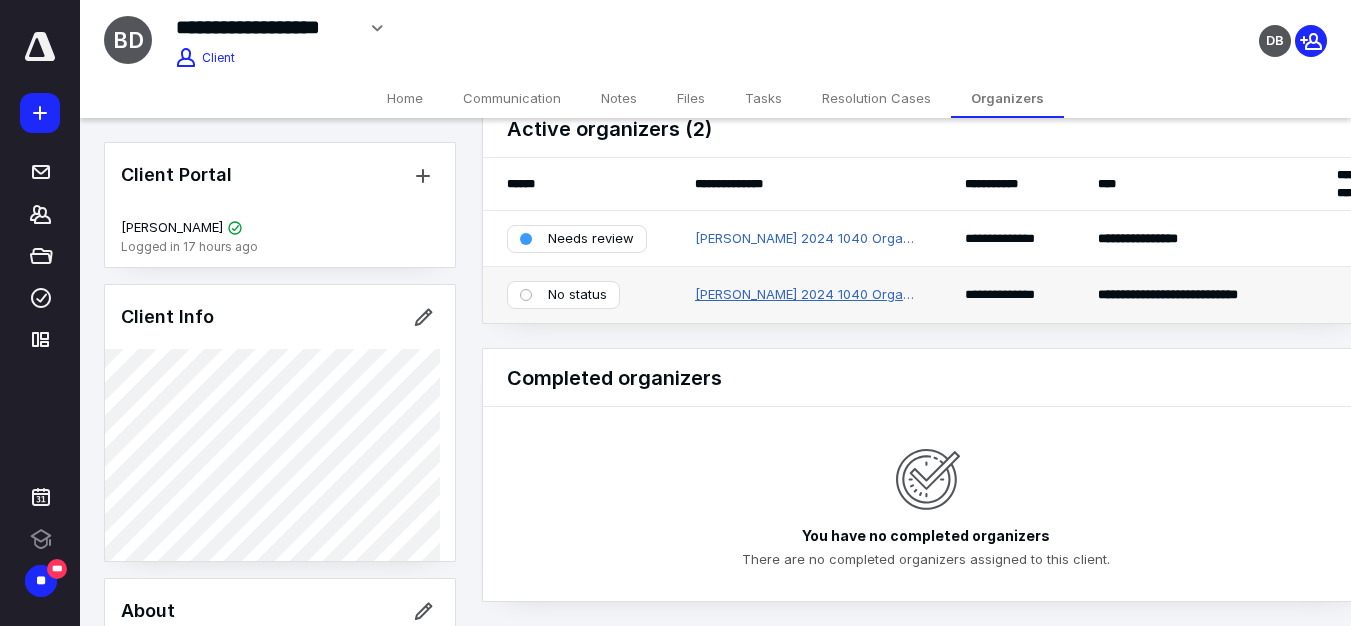 click on "[PERSON_NAME] 2024 1040 Organizer" at bounding box center (806, 295) 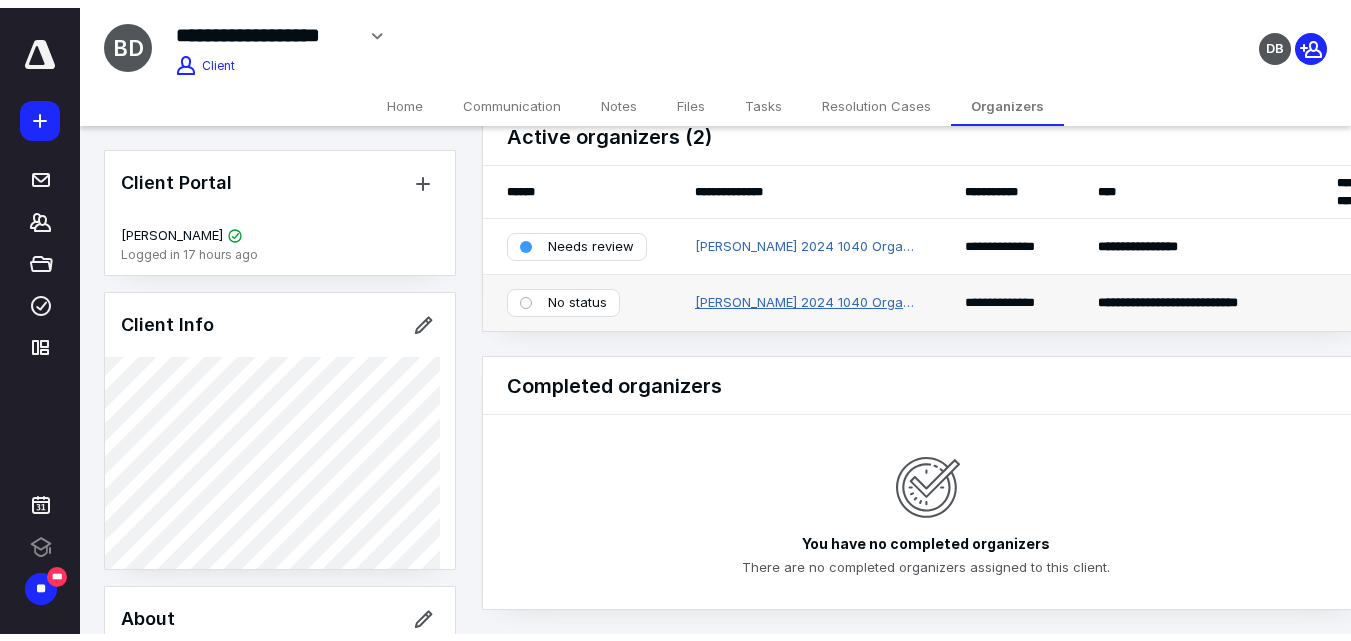 scroll, scrollTop: 0, scrollLeft: 0, axis: both 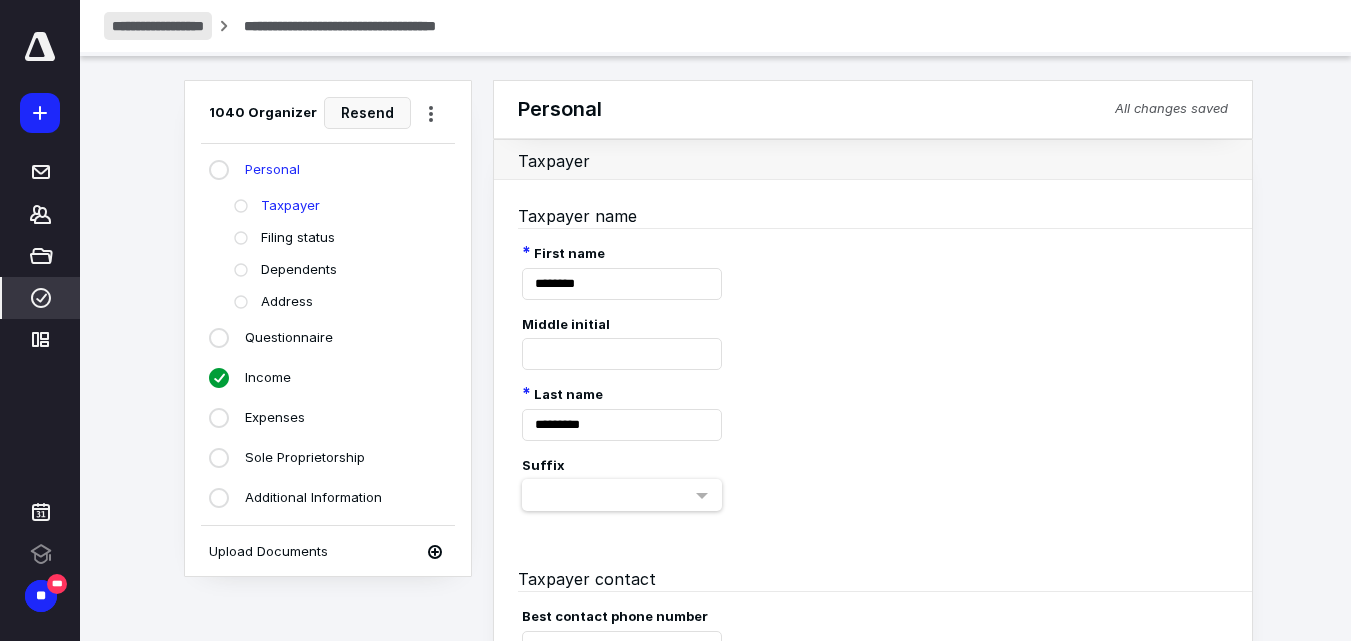 click on "**********" at bounding box center (158, 26) 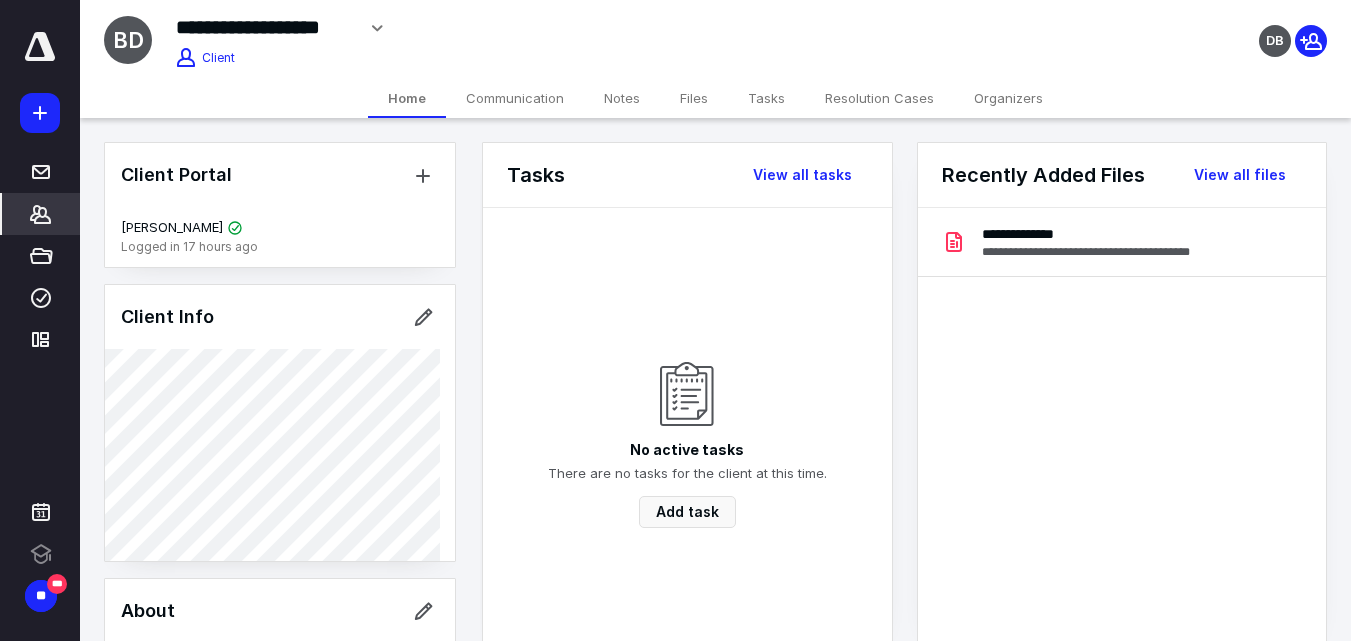 click on "Organizers" at bounding box center (1008, 98) 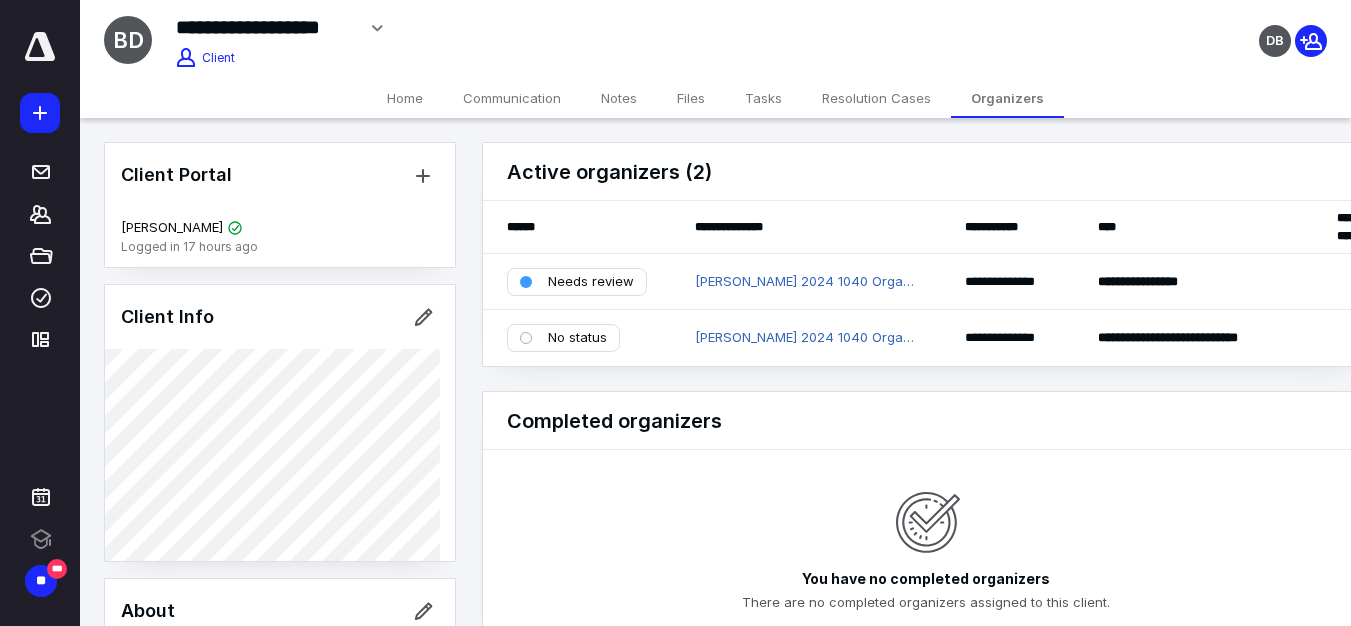 scroll, scrollTop: 0, scrollLeft: 35, axis: horizontal 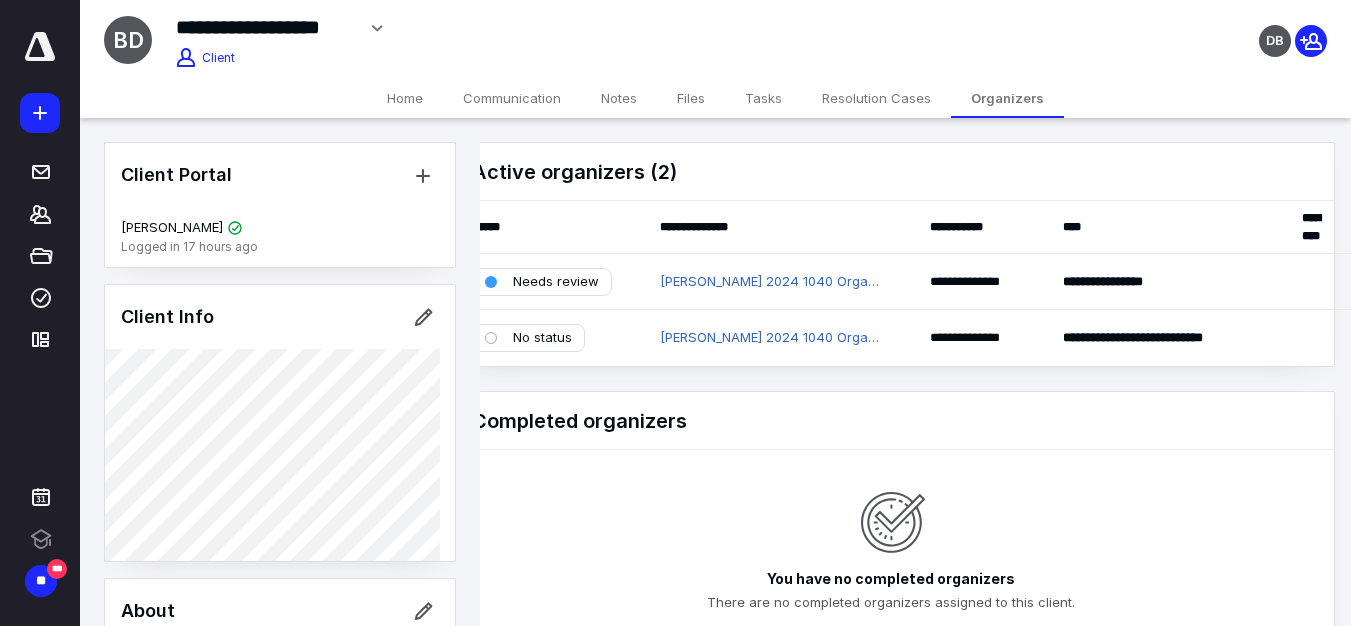 click 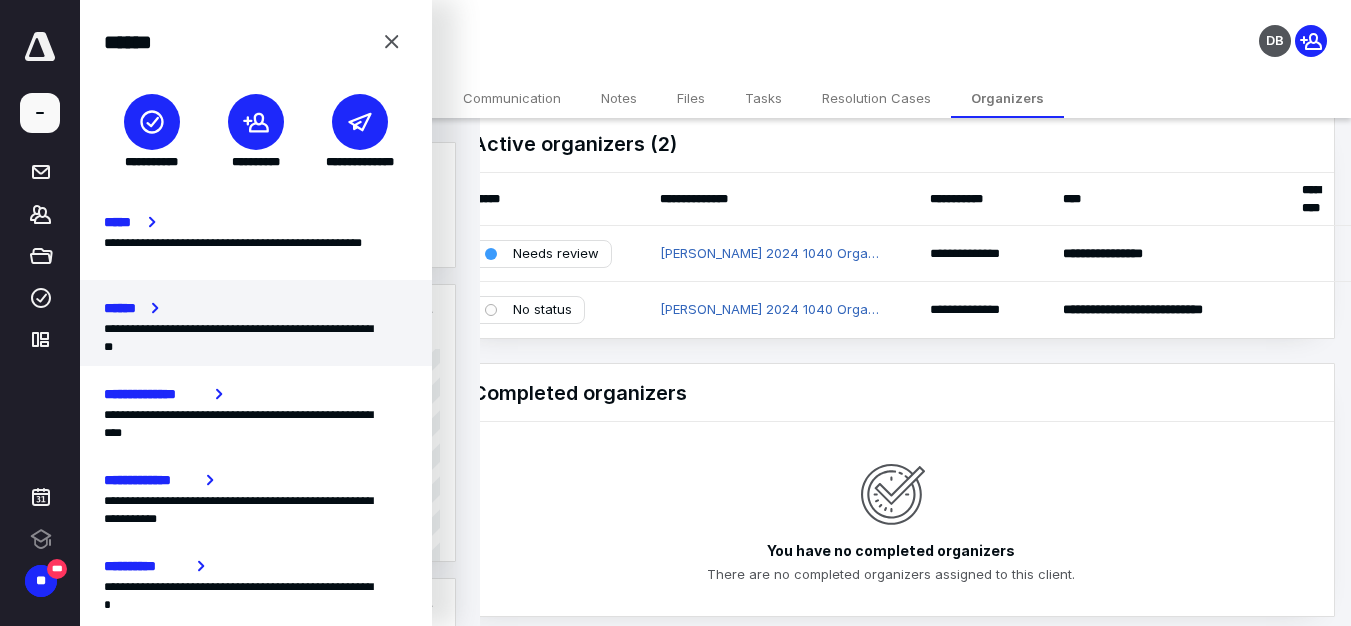 scroll, scrollTop: 43, scrollLeft: 35, axis: both 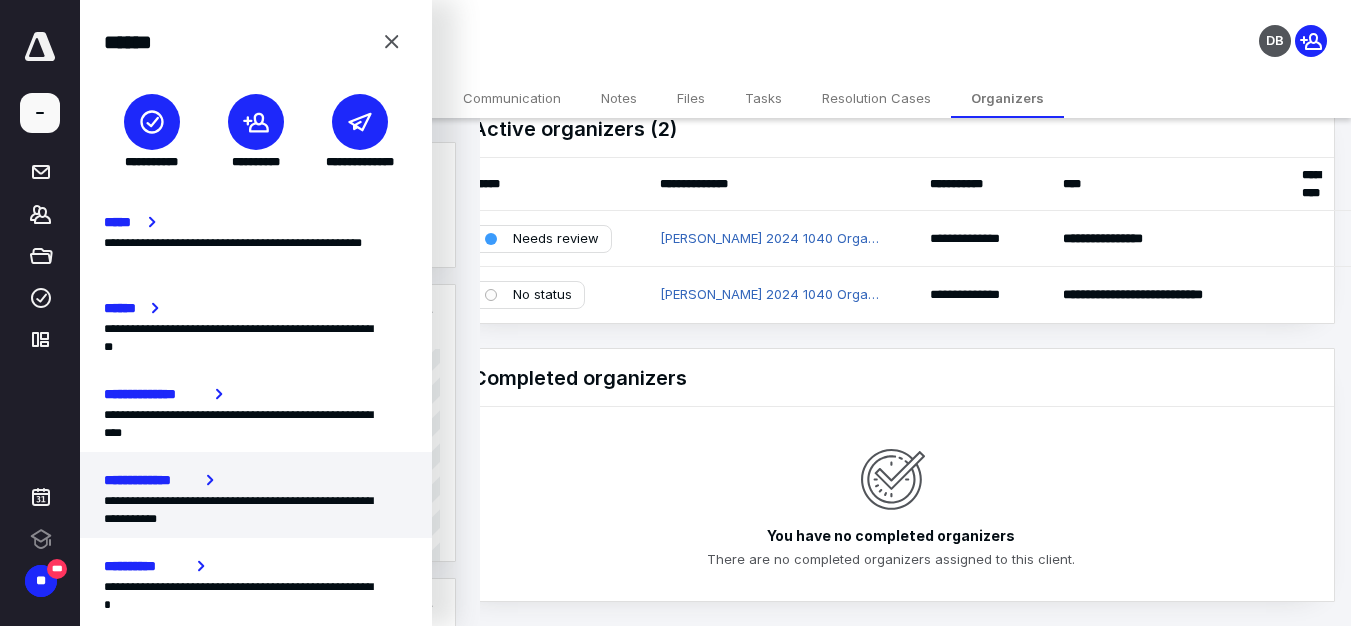 click on "**********" at bounding box center (151, 480) 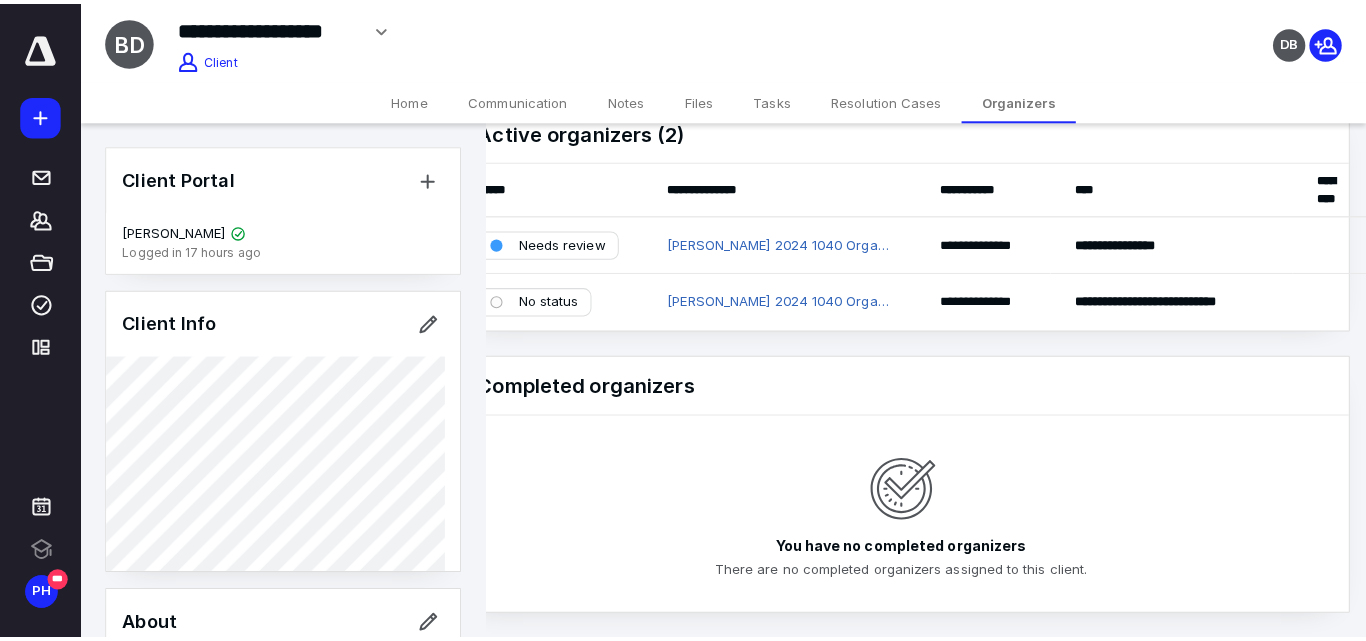 scroll, scrollTop: 28, scrollLeft: 20, axis: both 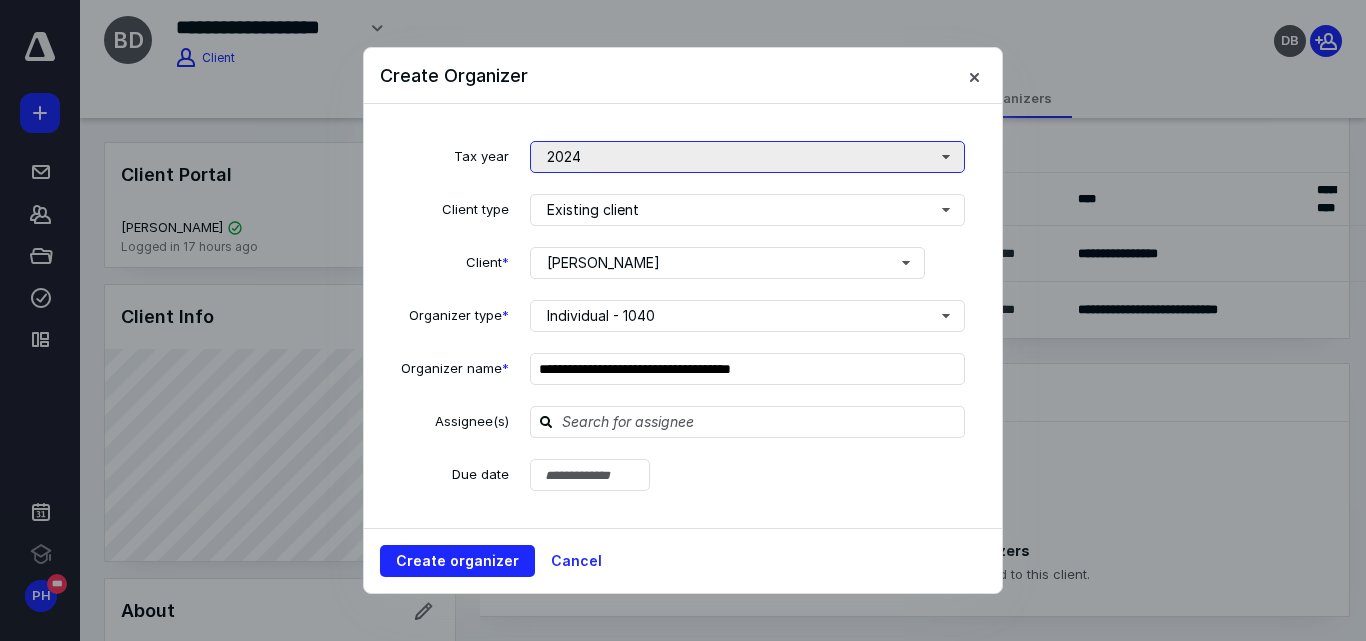 click on "2024" at bounding box center (747, 157) 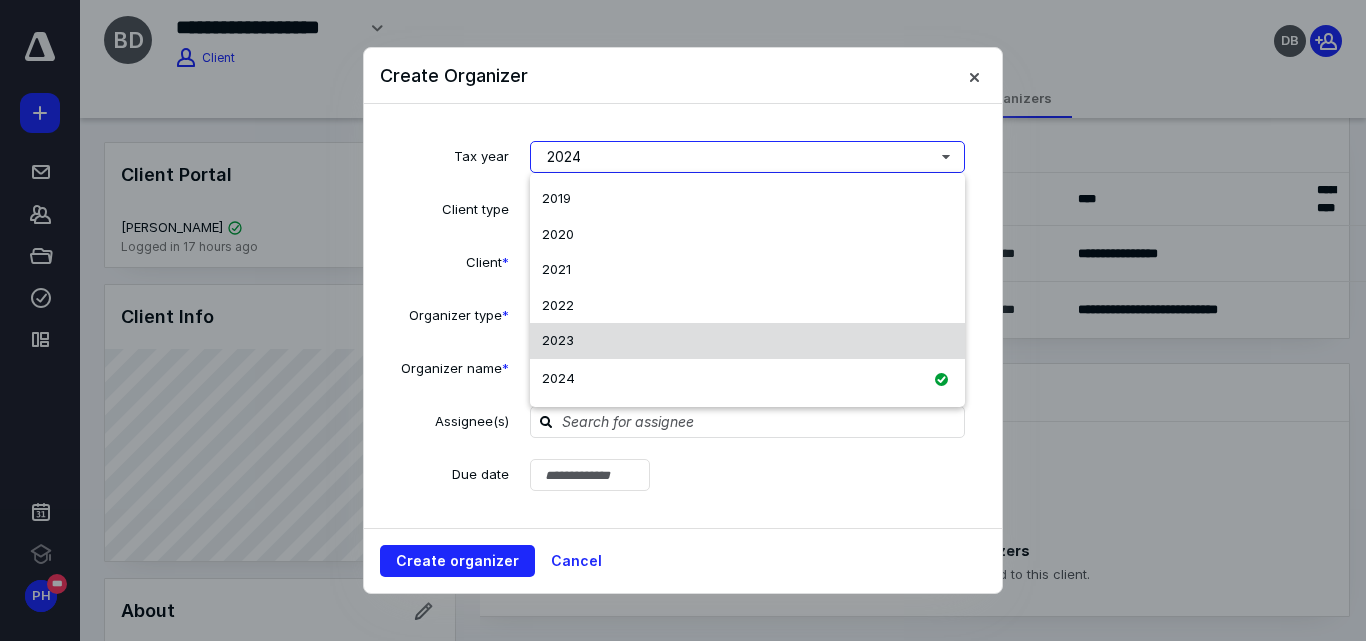click on "2023" at bounding box center (747, 341) 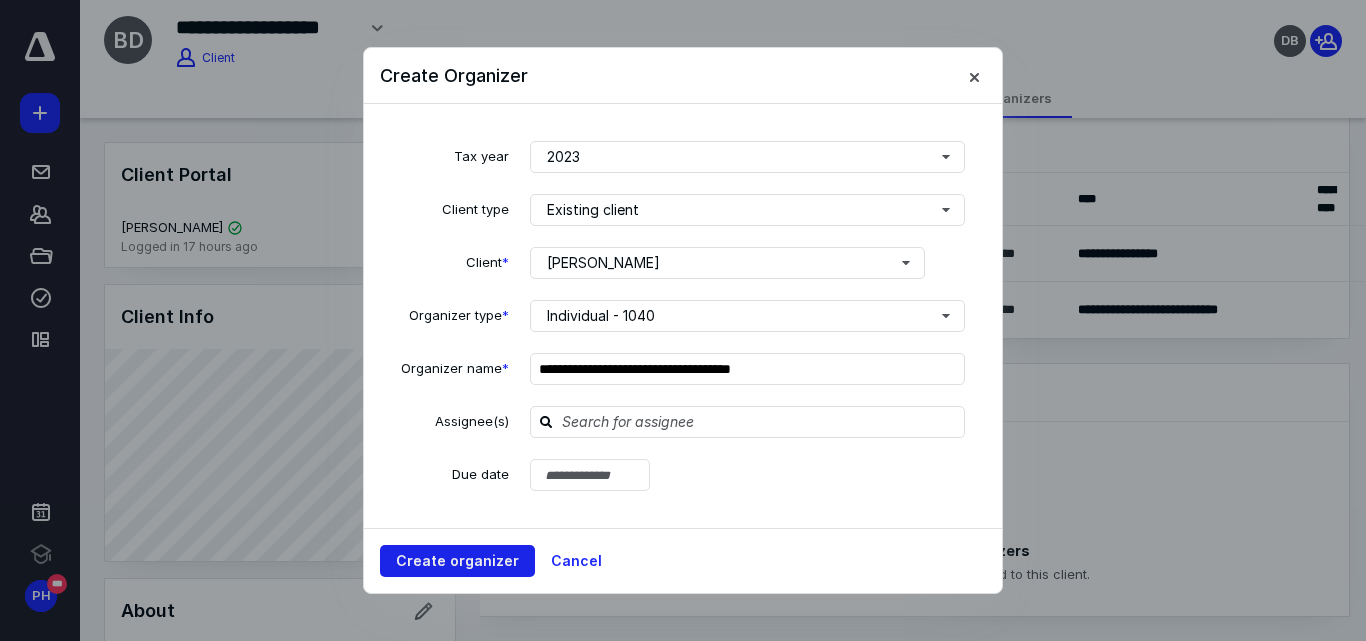 click on "Create organizer" at bounding box center (457, 561) 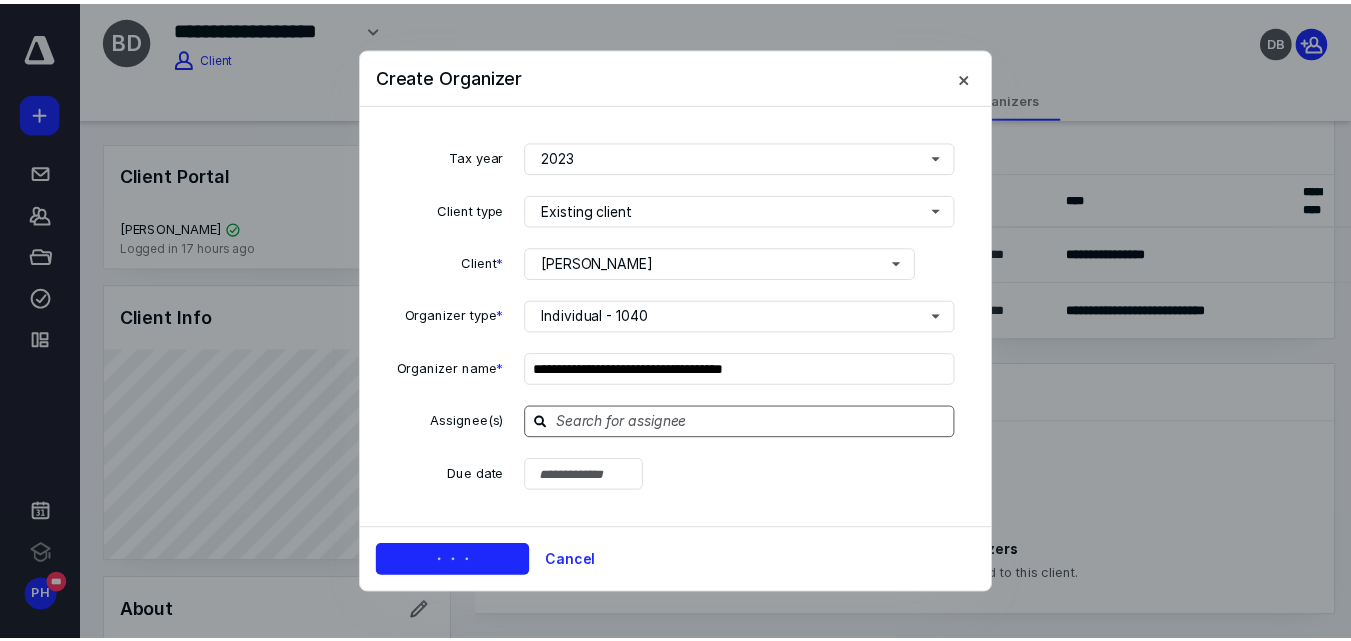 scroll, scrollTop: 0, scrollLeft: 0, axis: both 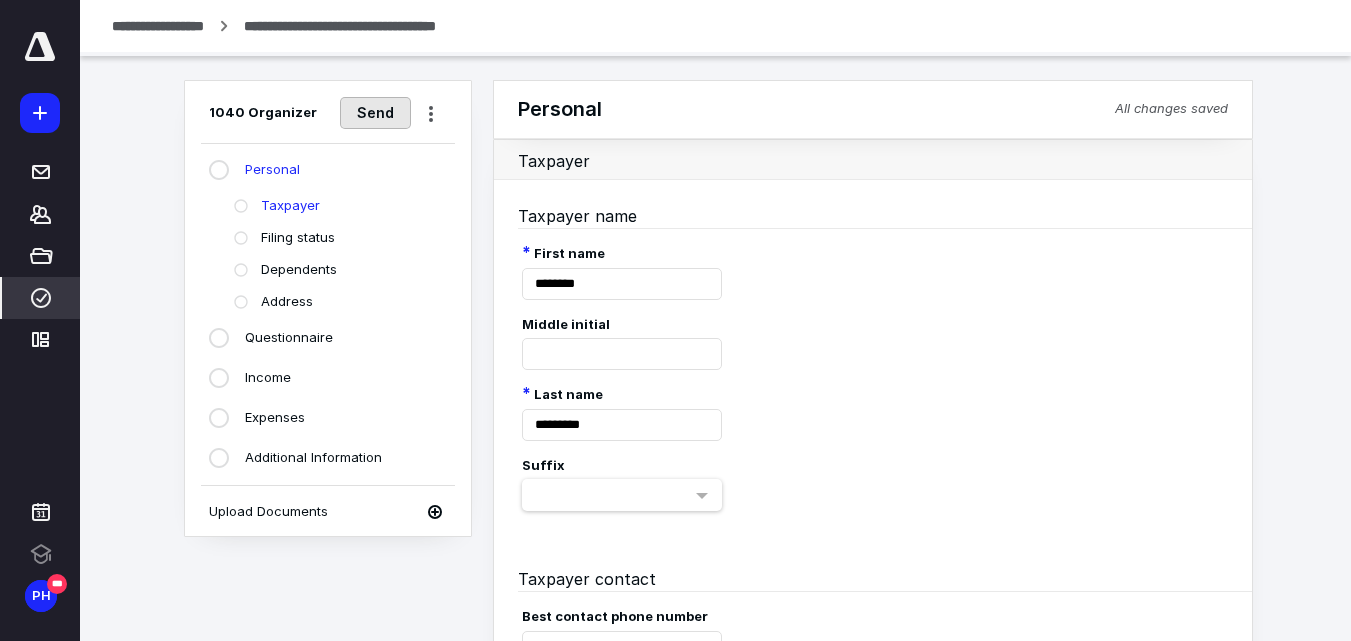 click on "Send" at bounding box center [375, 113] 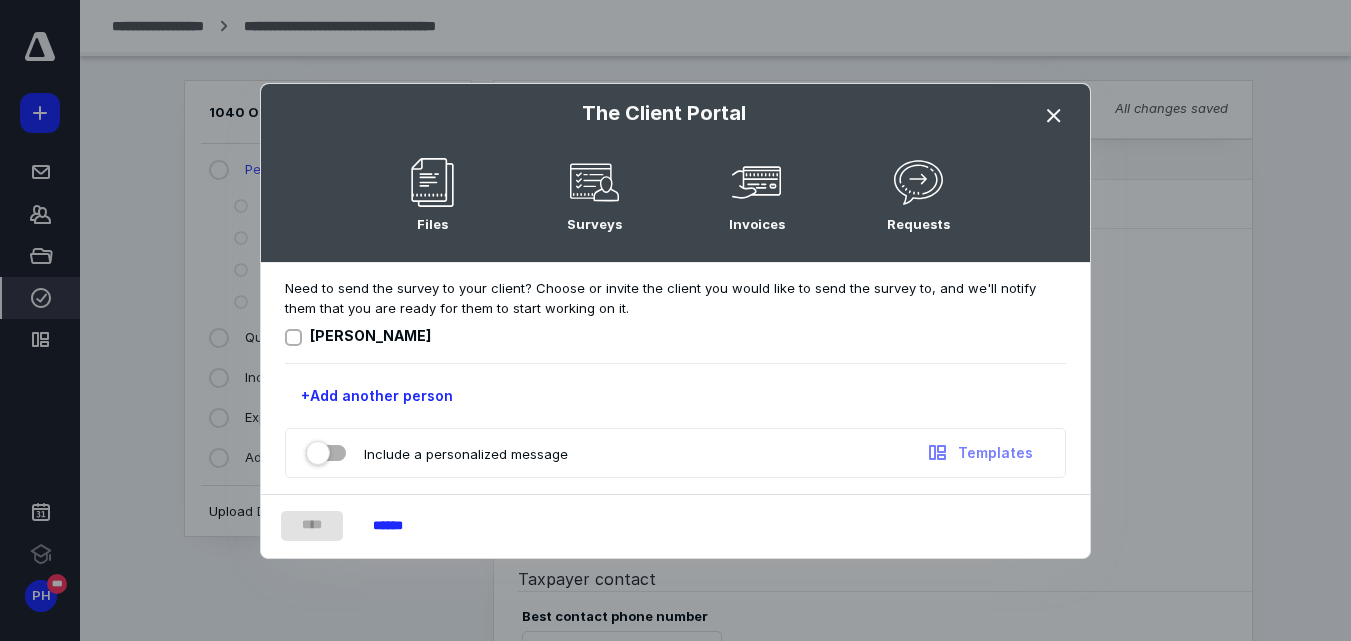 click 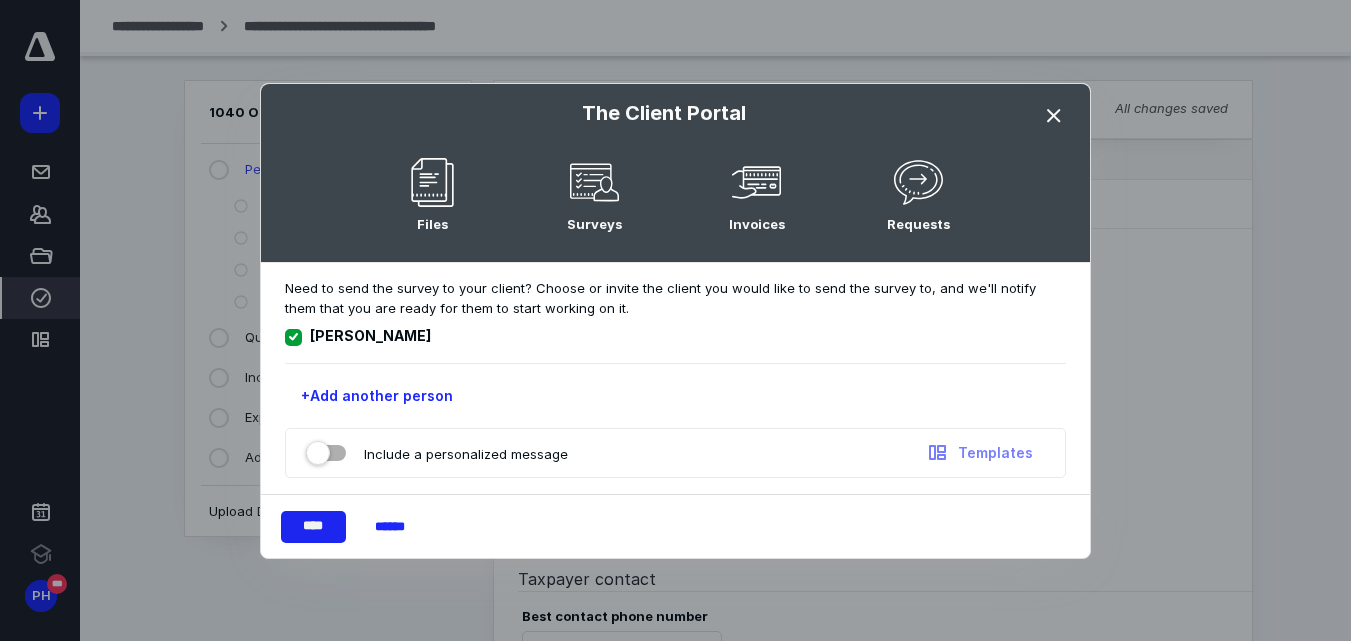 click on "****" at bounding box center [313, 527] 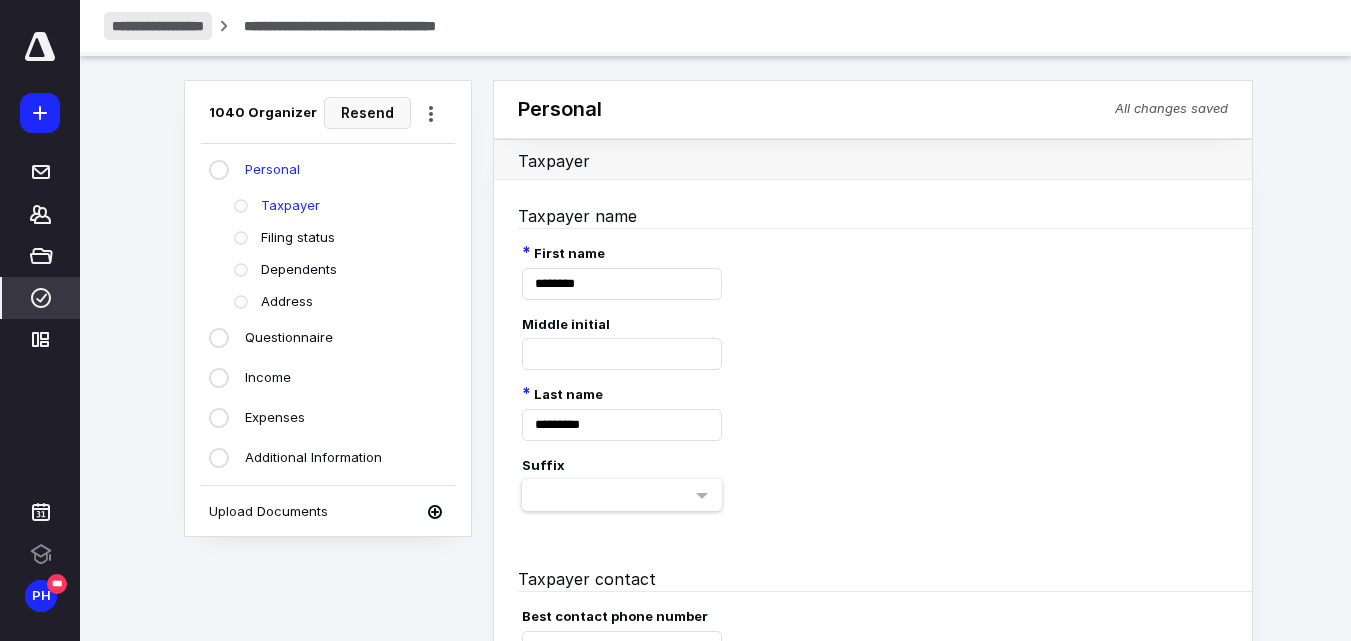 click on "**********" at bounding box center (158, 26) 